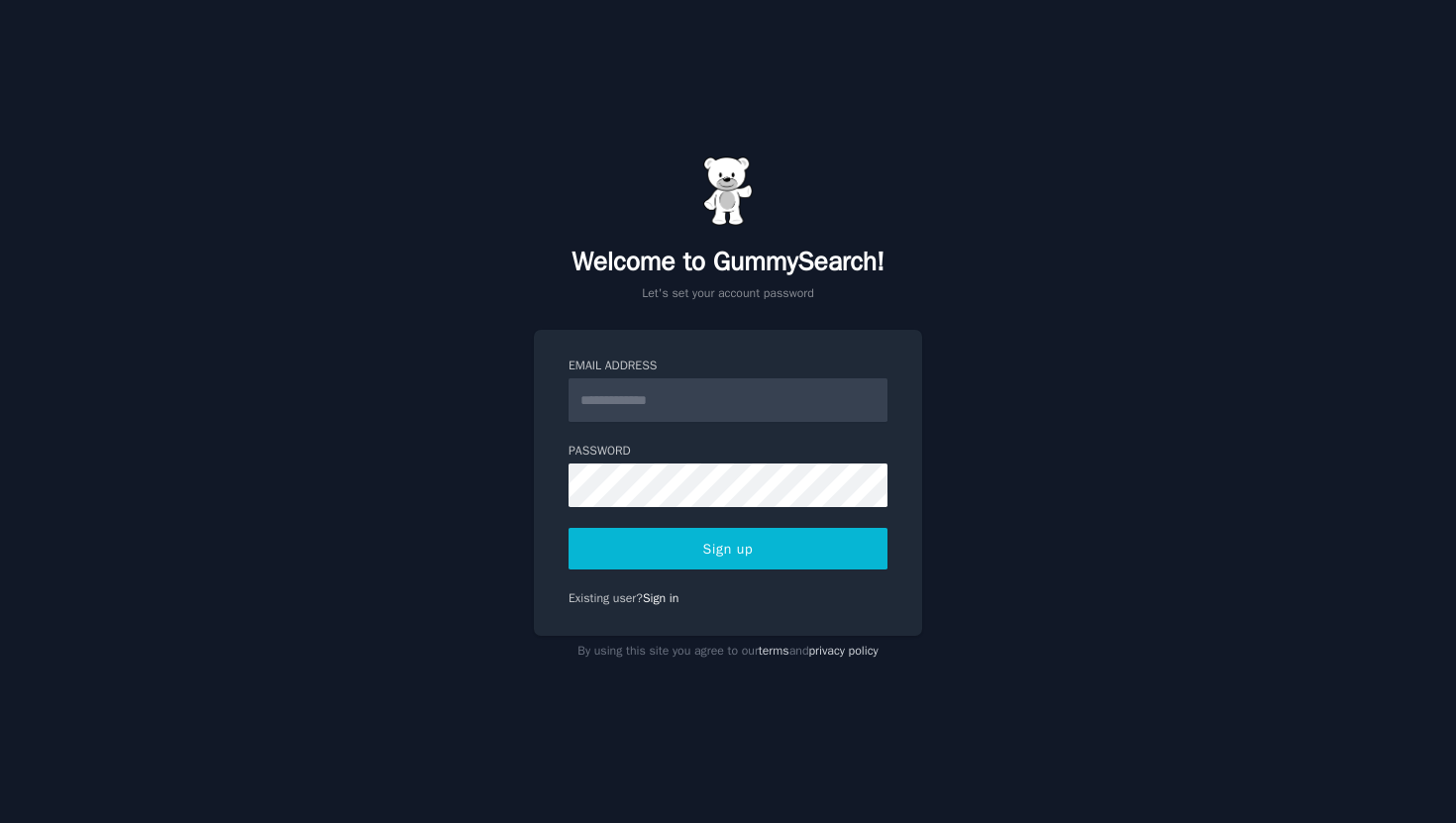 scroll, scrollTop: 0, scrollLeft: 0, axis: both 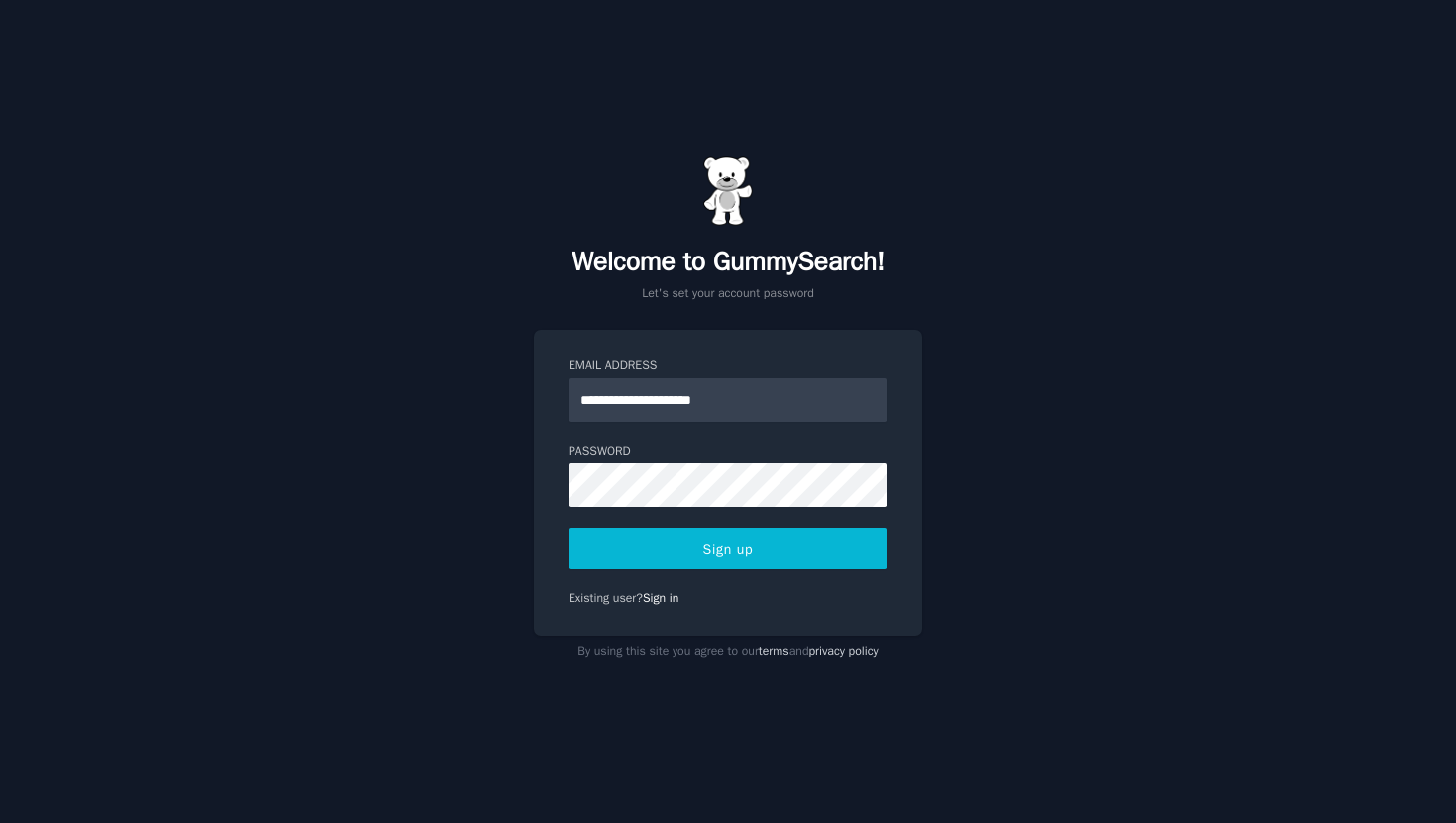 click on "Password" at bounding box center (728, 452) 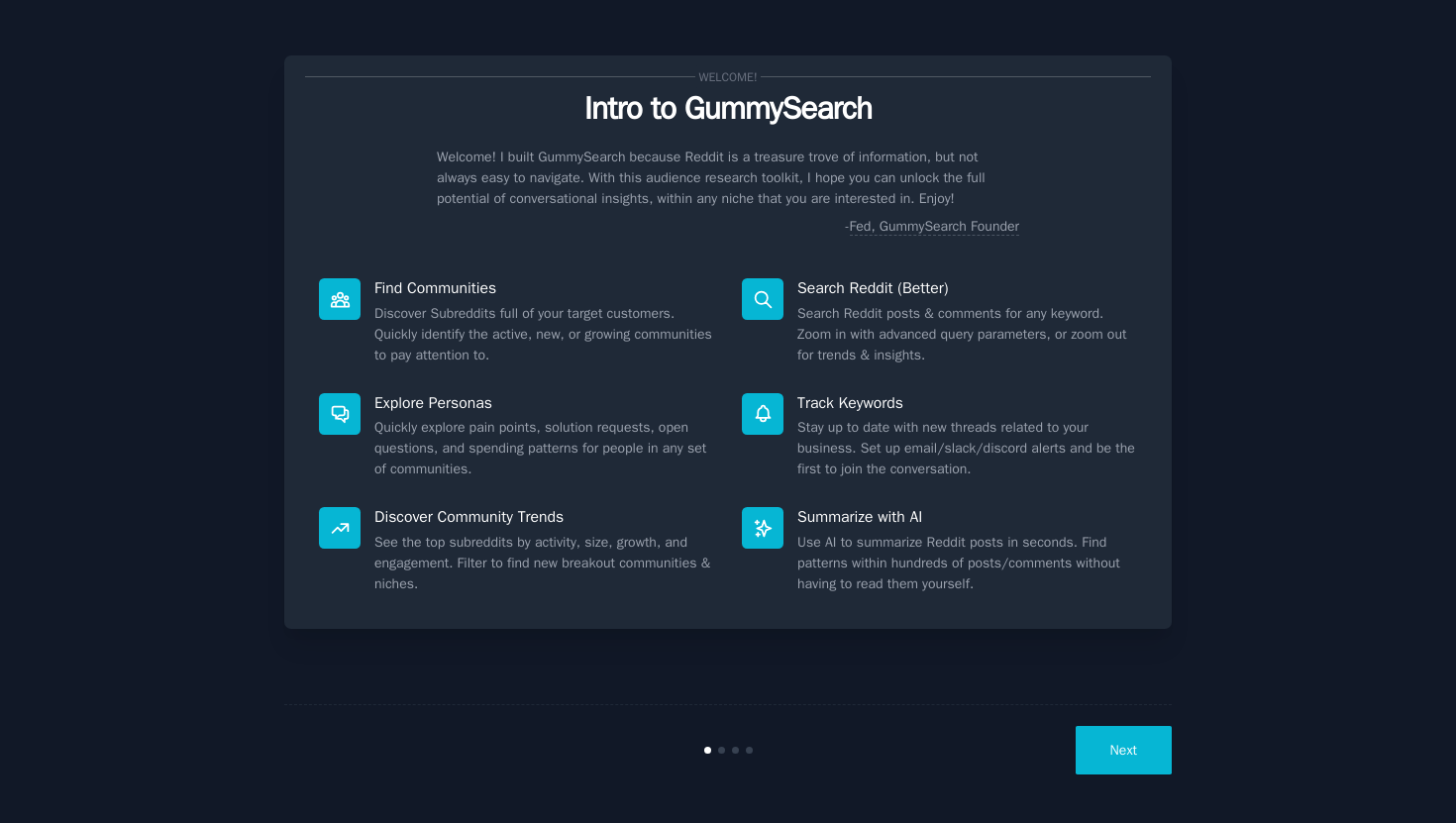 scroll, scrollTop: 0, scrollLeft: 0, axis: both 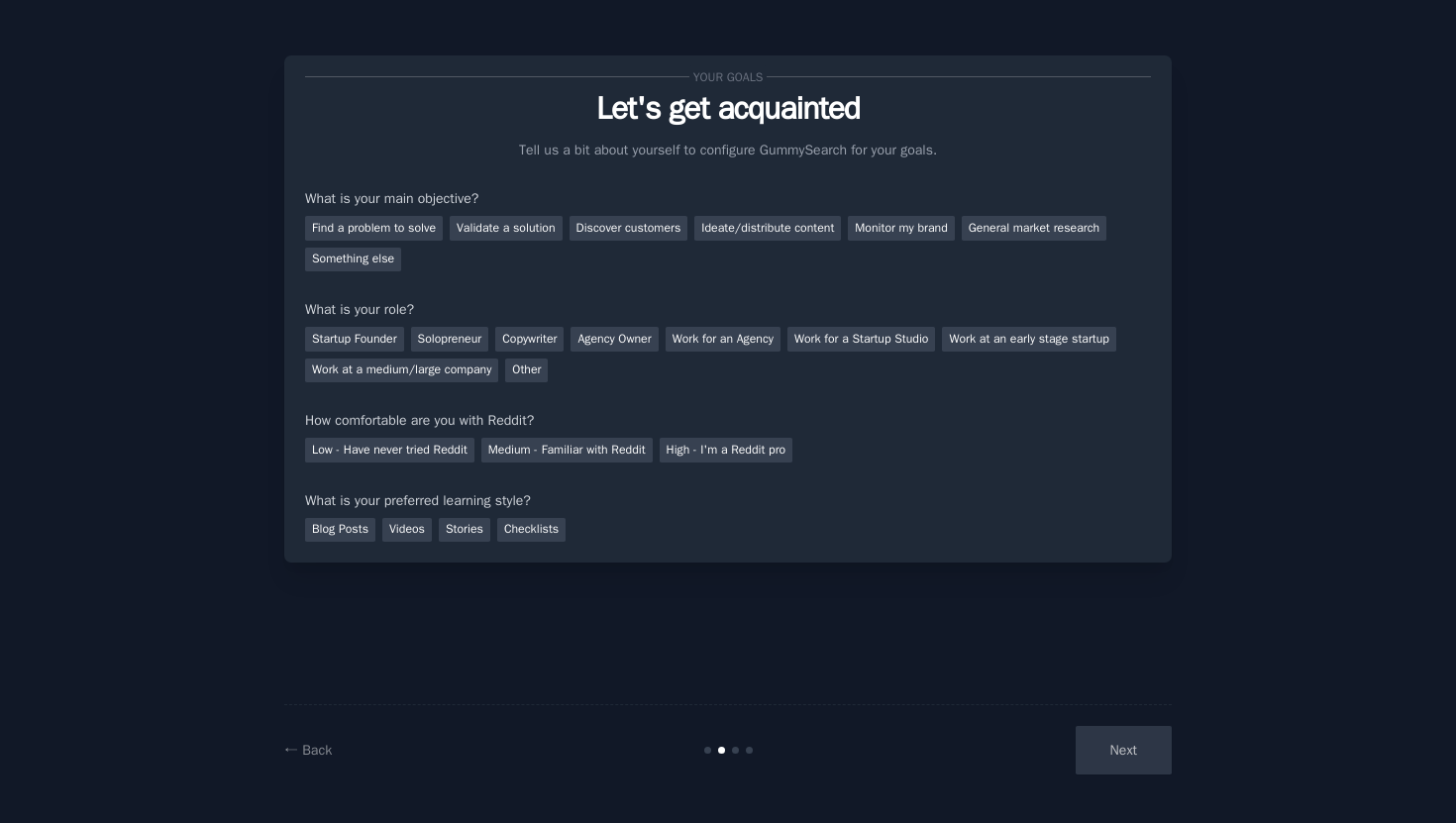 click on "Next" at bounding box center [1023, 750] 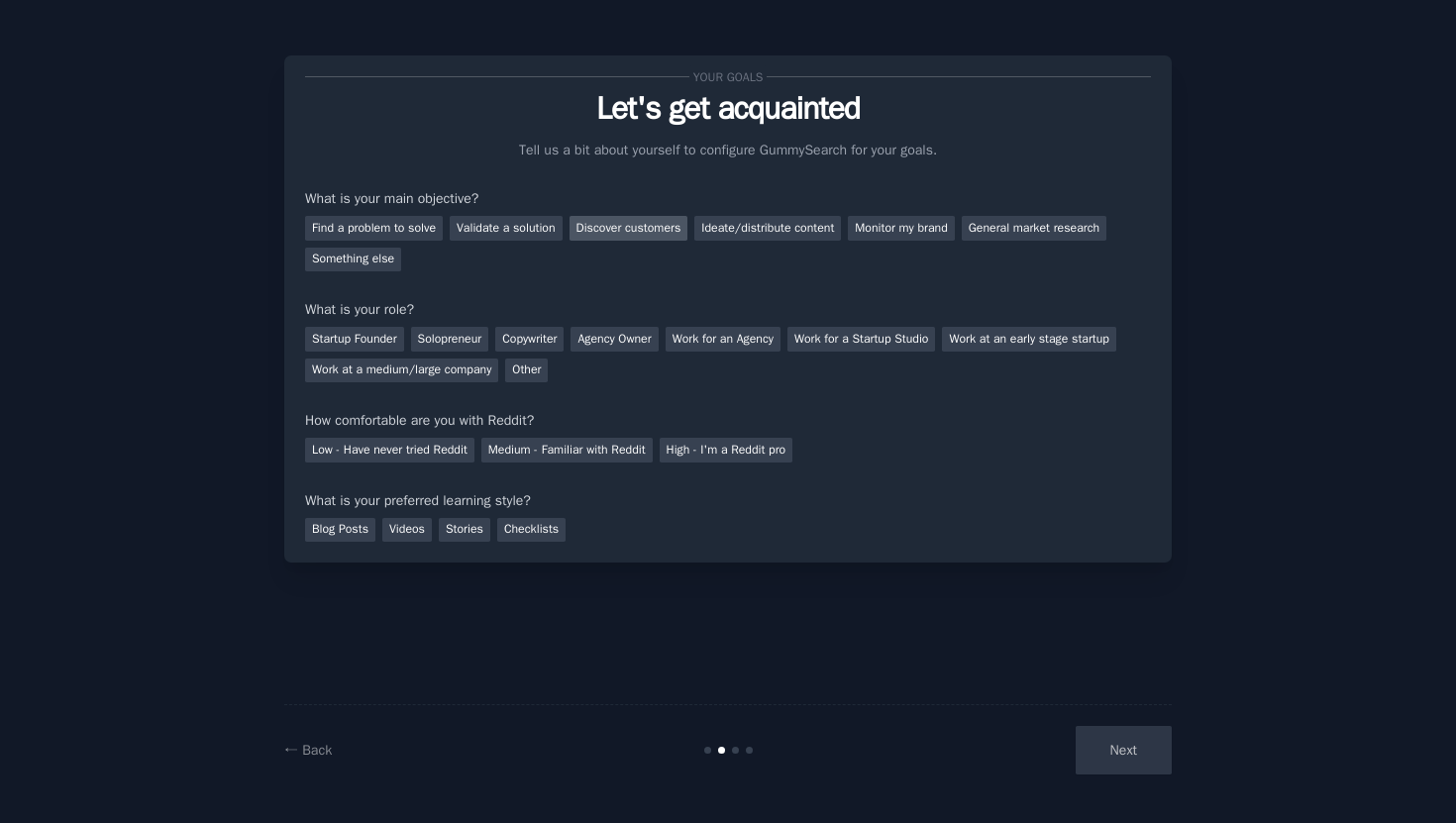 click on "Discover customers" at bounding box center (629, 228) 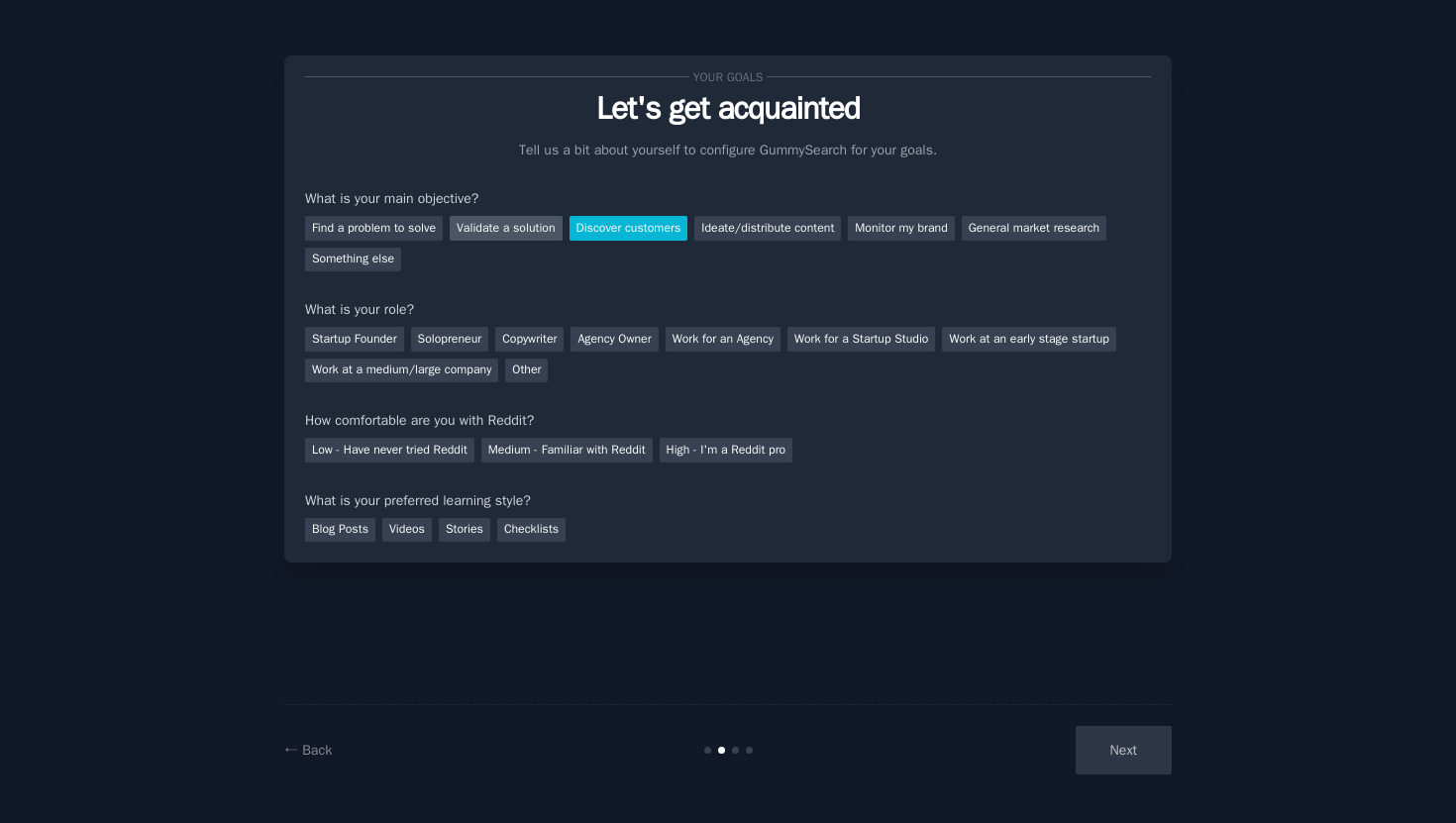 click on "Validate a solution" at bounding box center [506, 228] 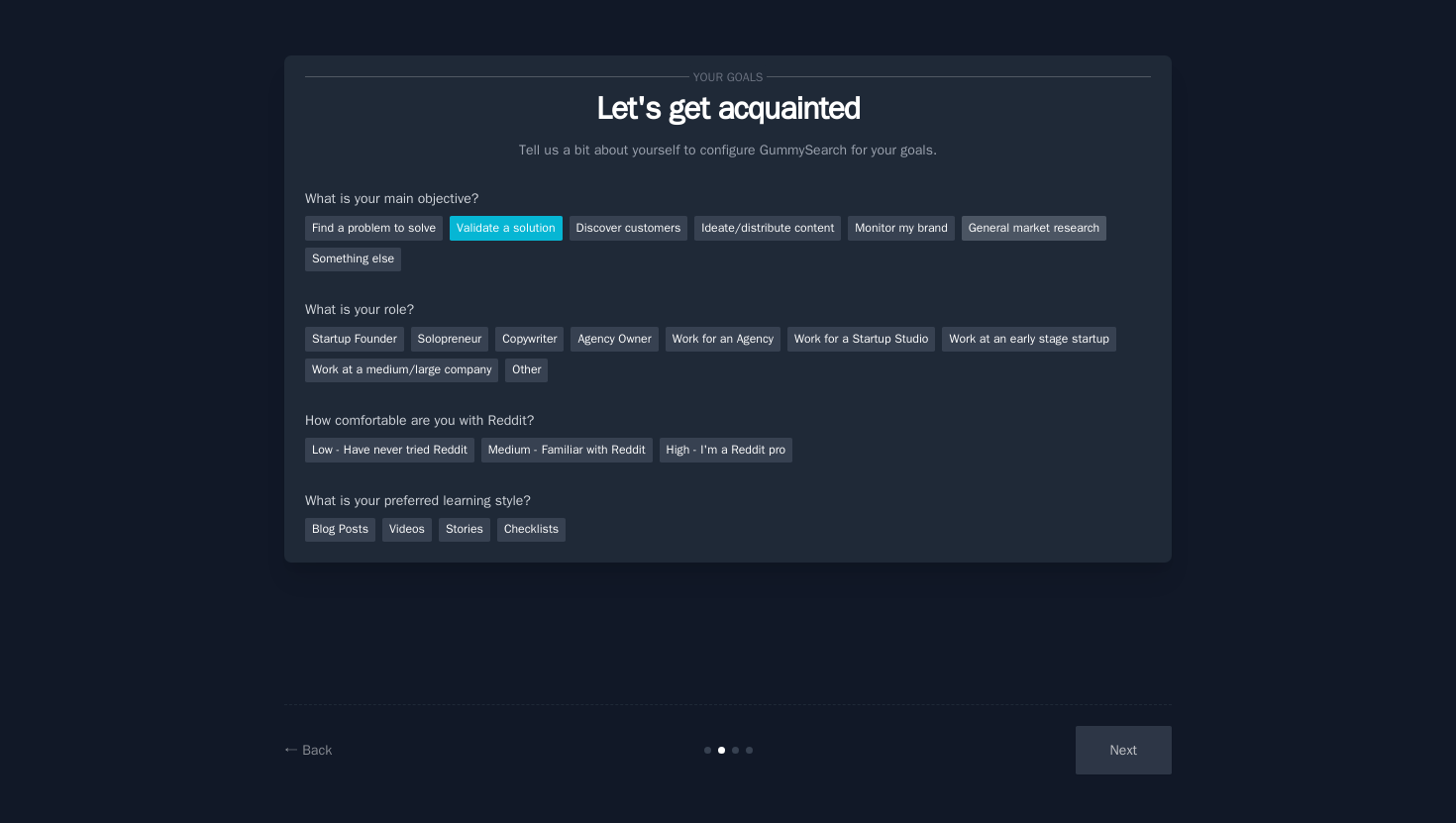 click on "General market research" at bounding box center [1034, 228] 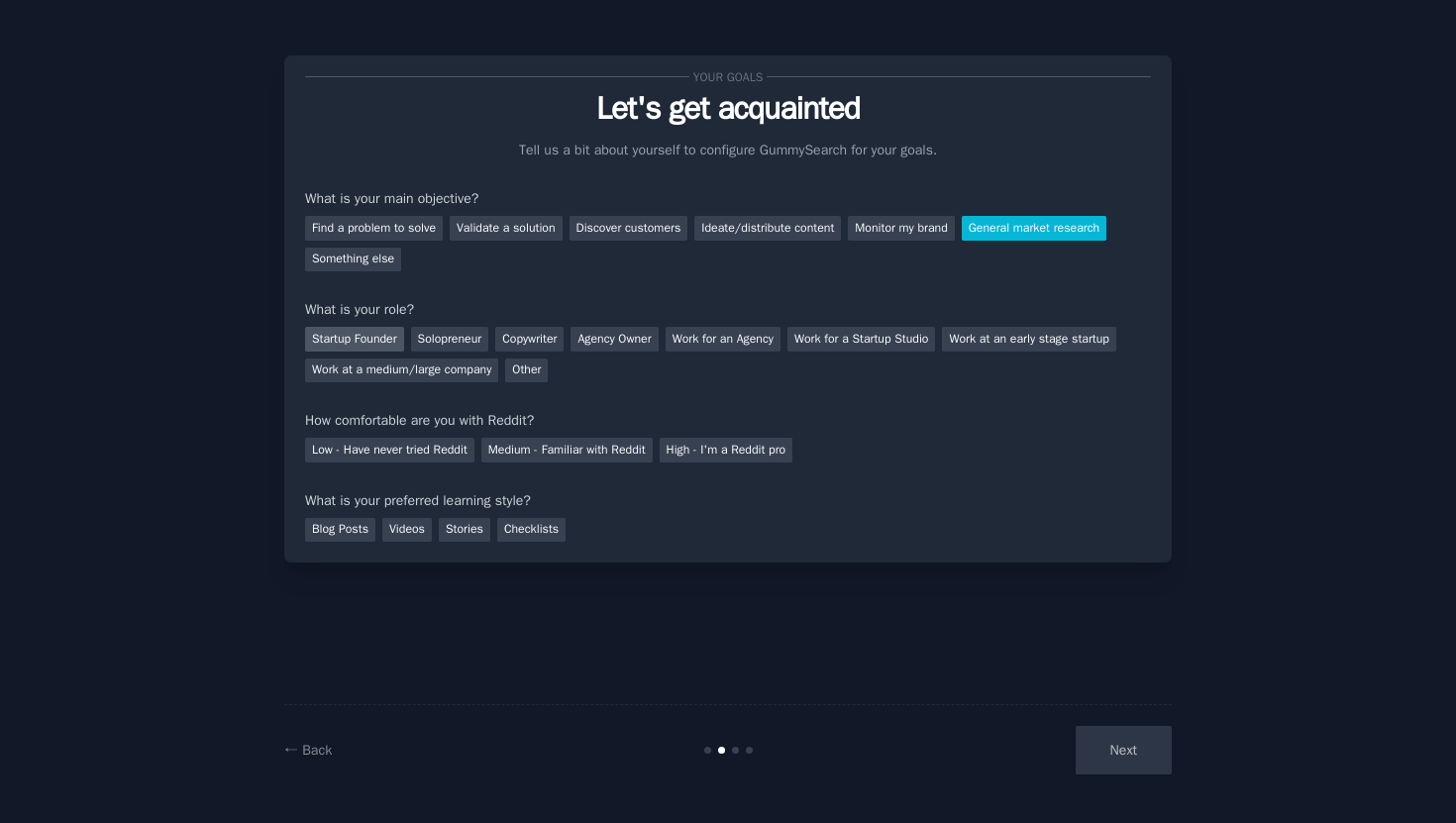 click on "Startup Founder" at bounding box center [355, 339] 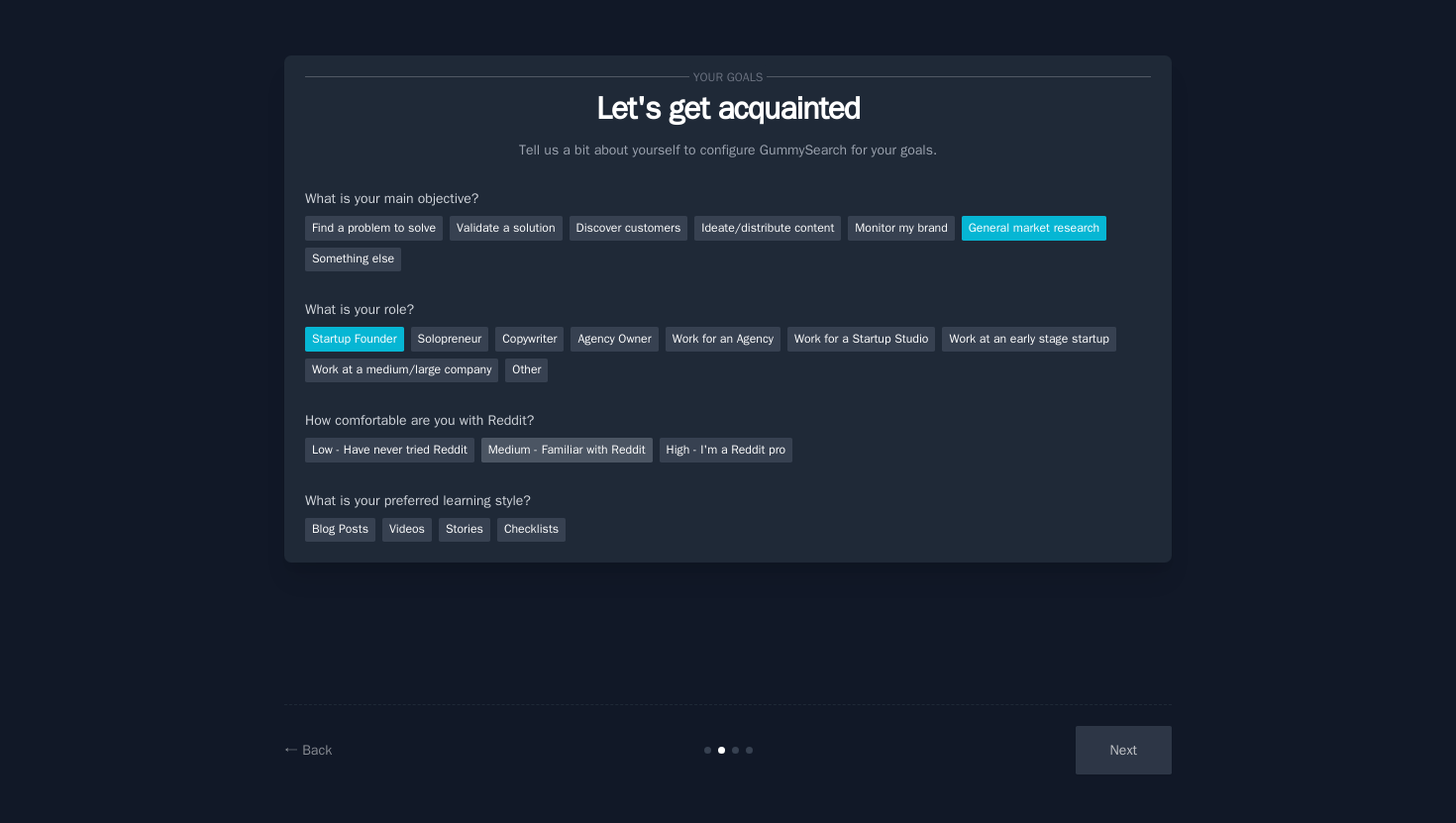 click on "Medium - Familiar with Reddit" at bounding box center [567, 450] 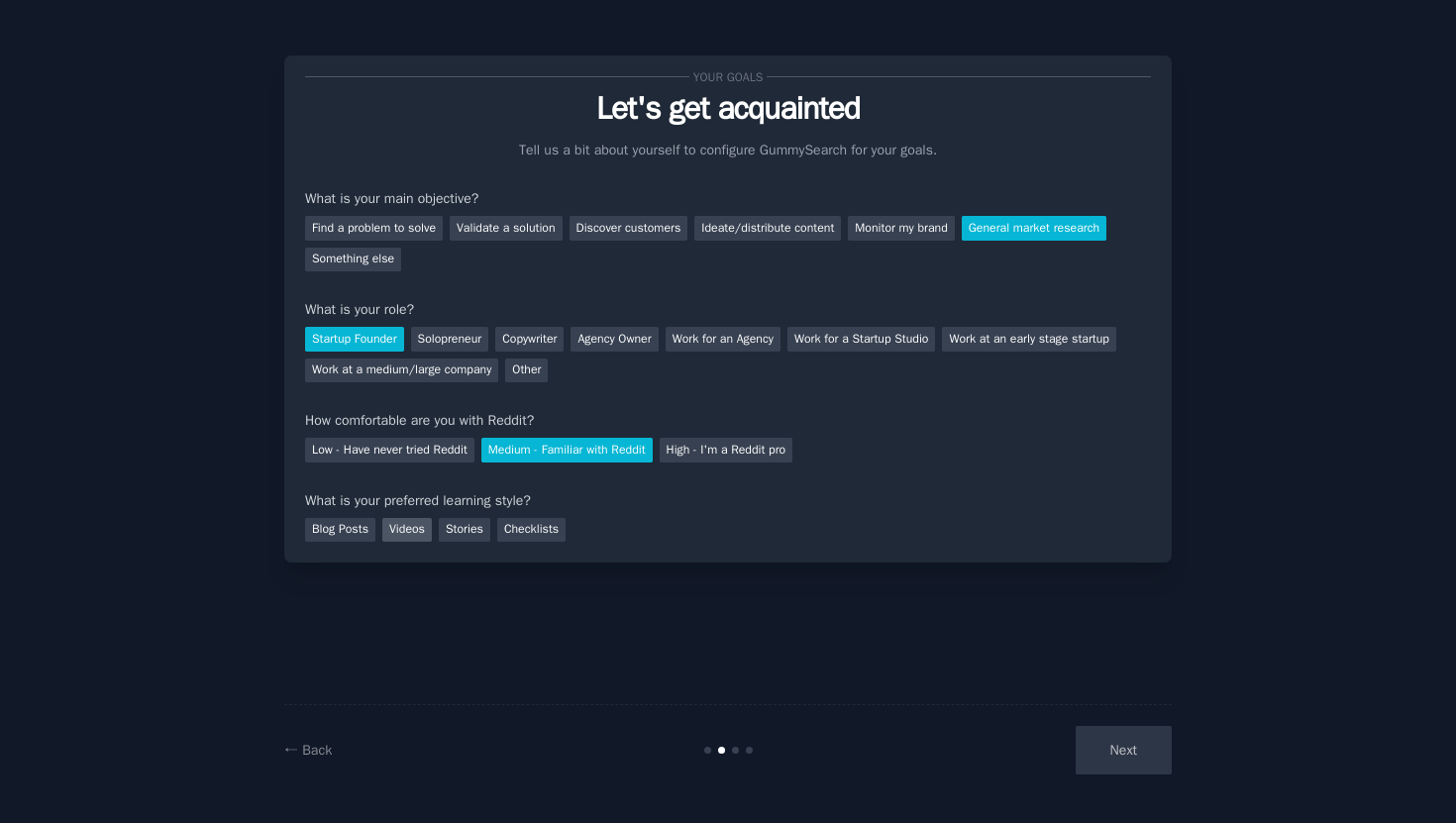click on "Videos" at bounding box center [407, 530] 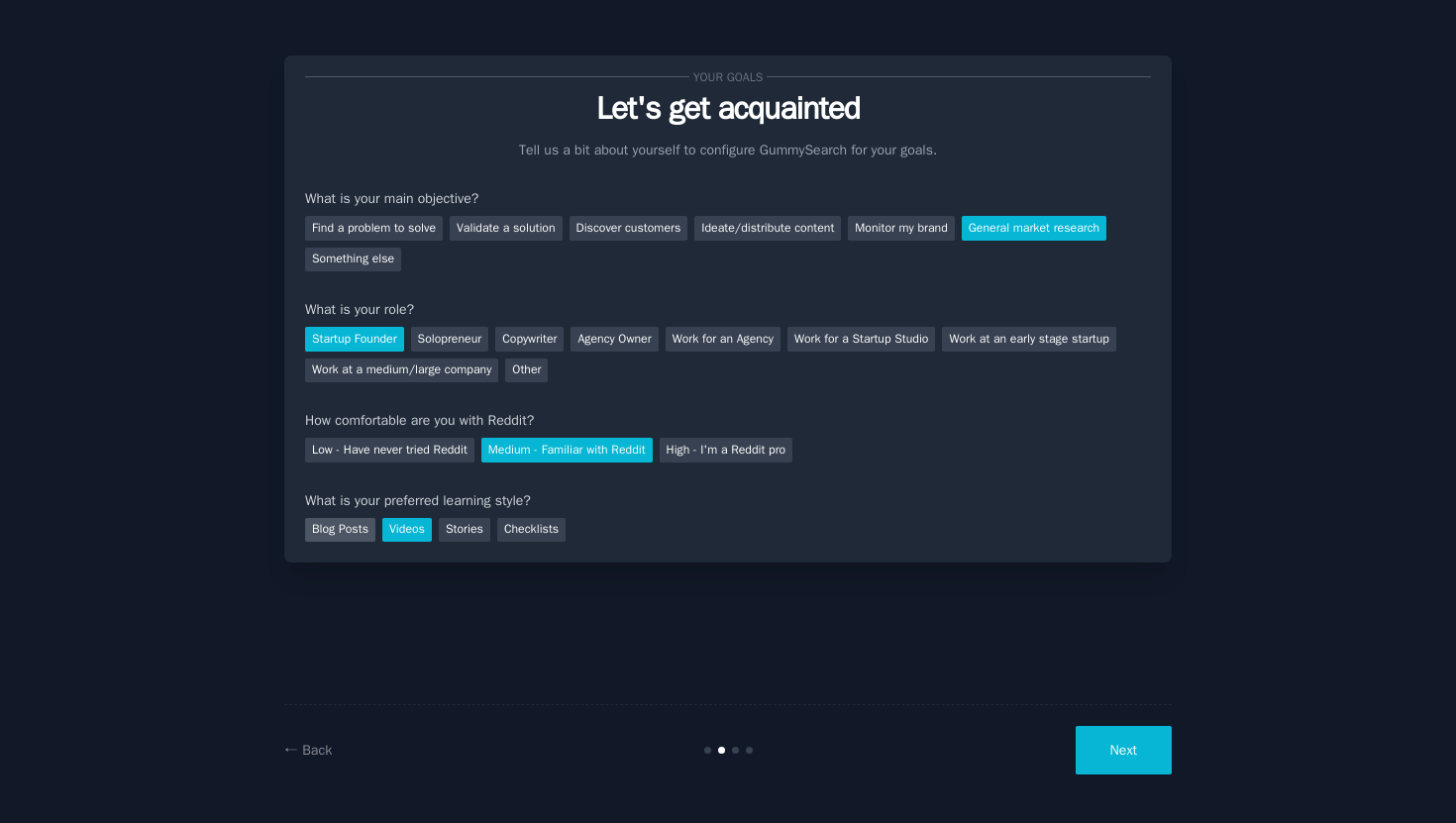 click on "Blog Posts" at bounding box center (340, 530) 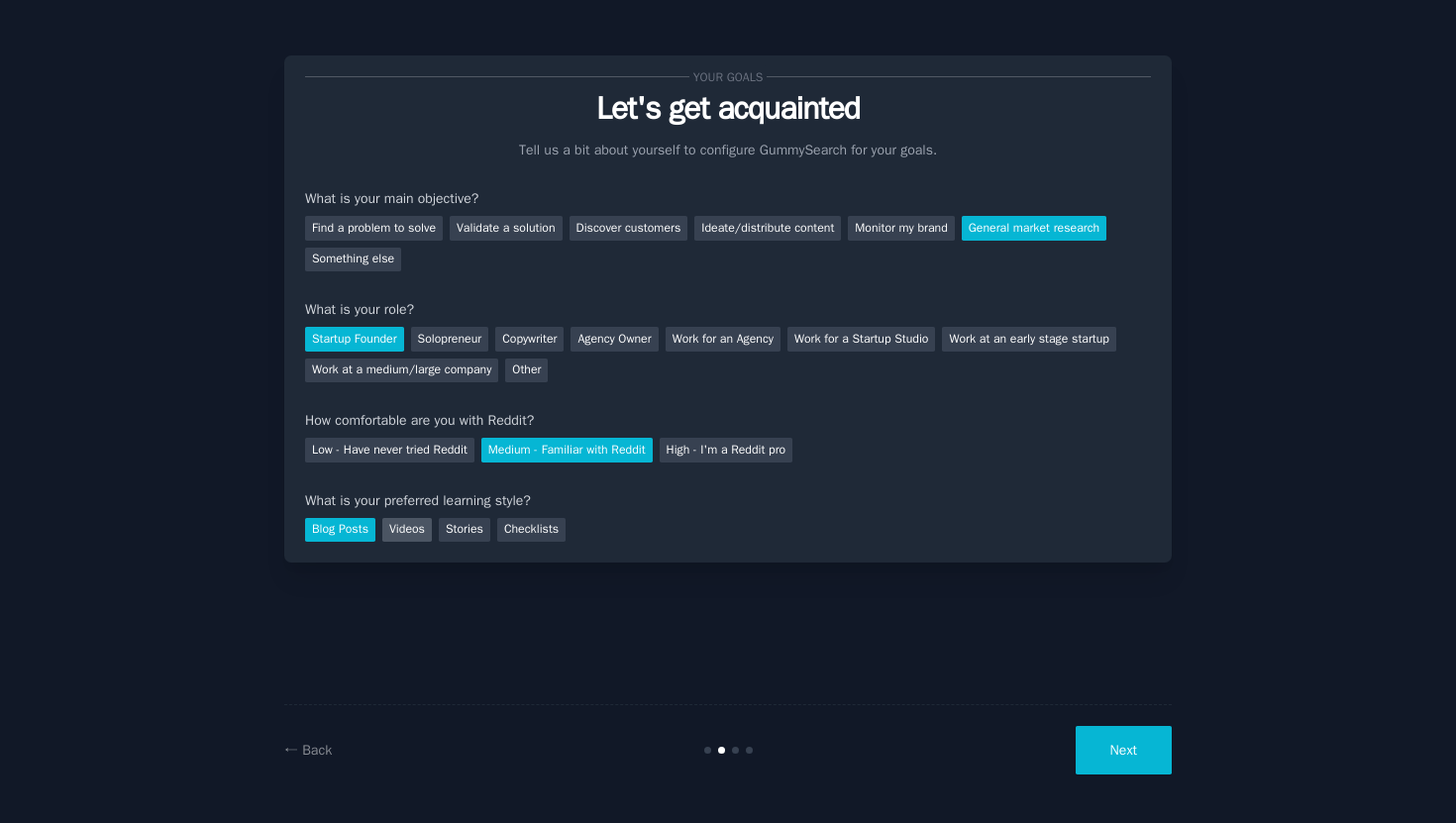 click on "Videos" at bounding box center [407, 530] 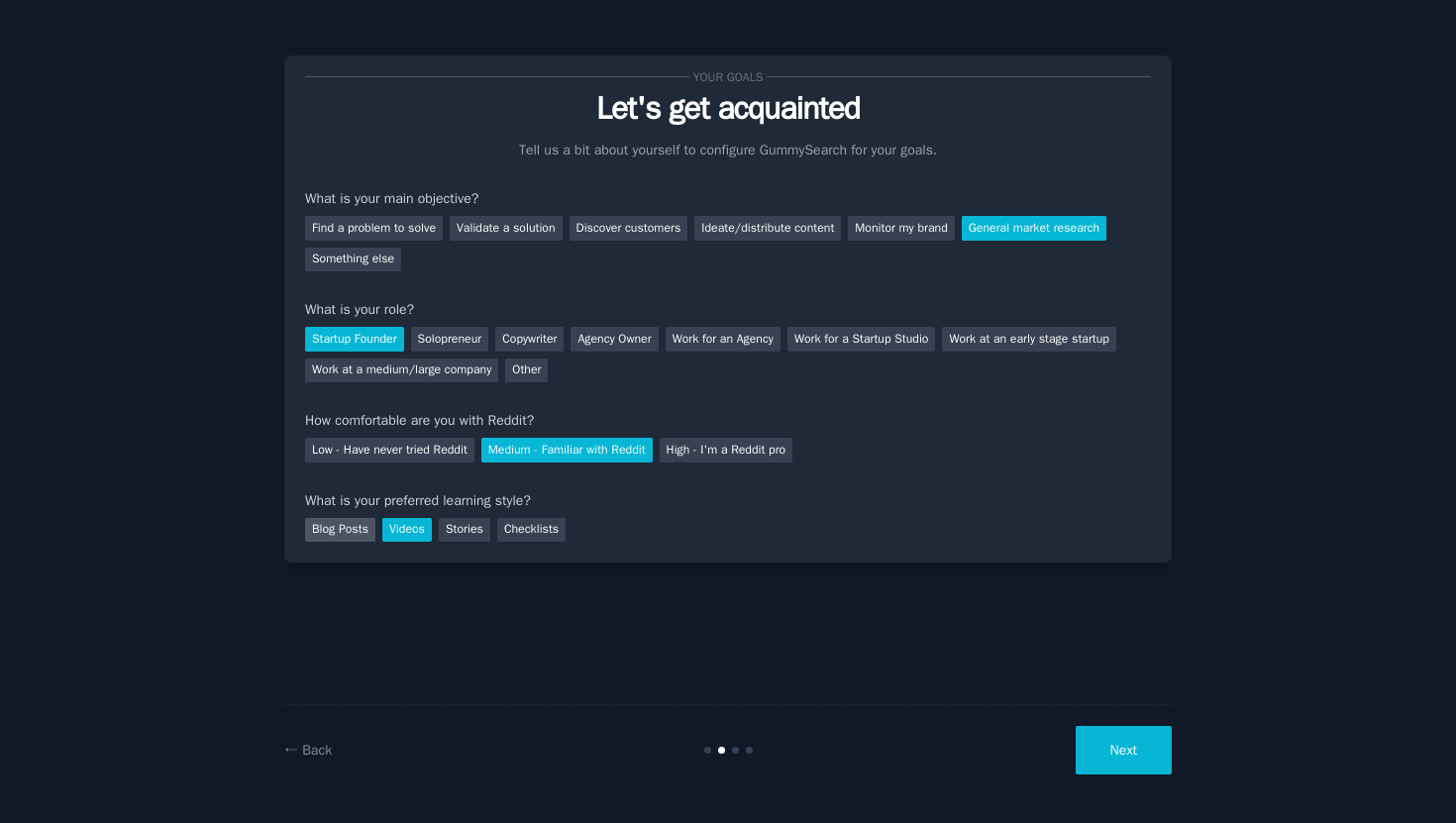 click on "Blog Posts" at bounding box center [340, 530] 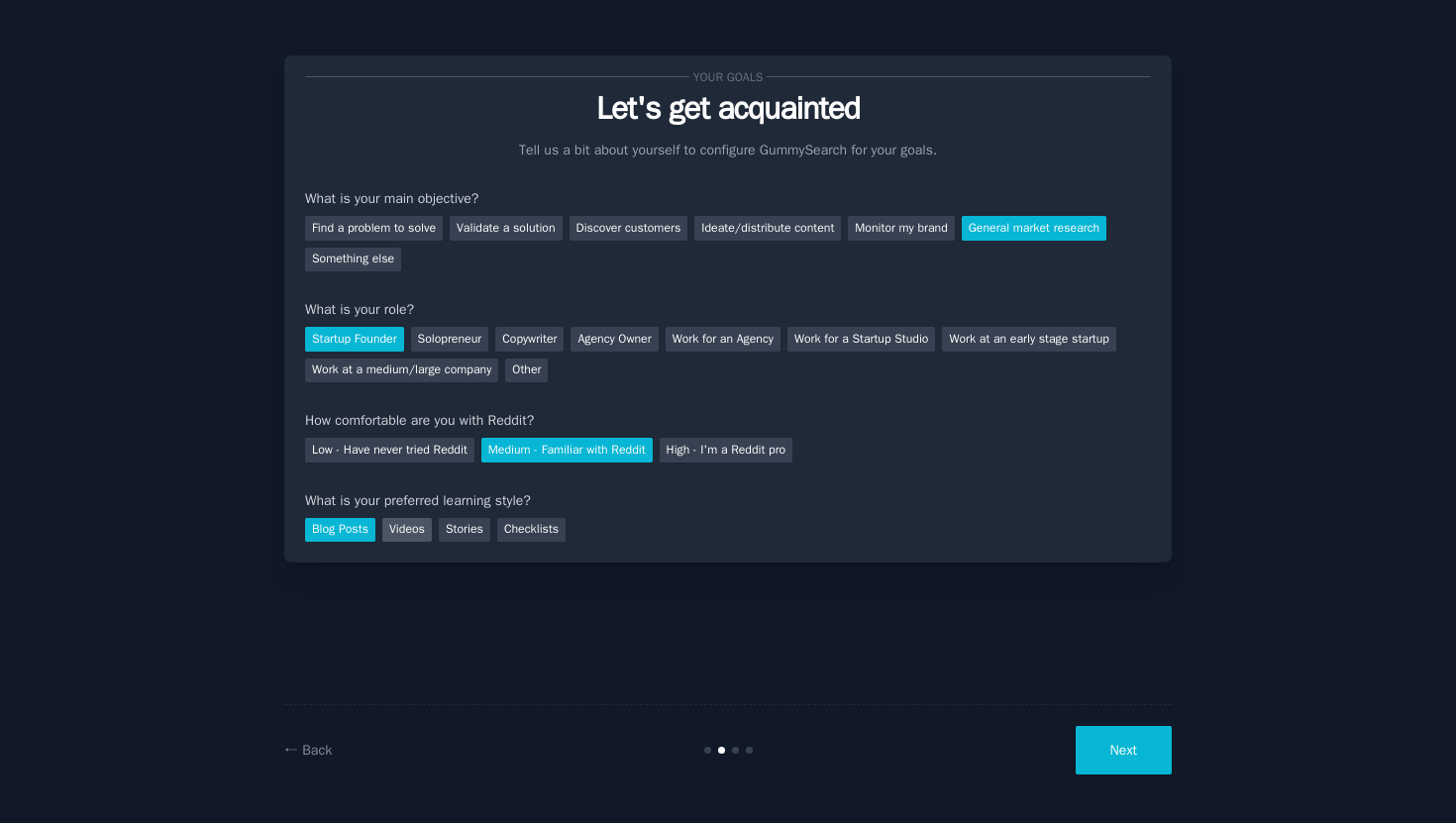 click on "Videos" at bounding box center (407, 530) 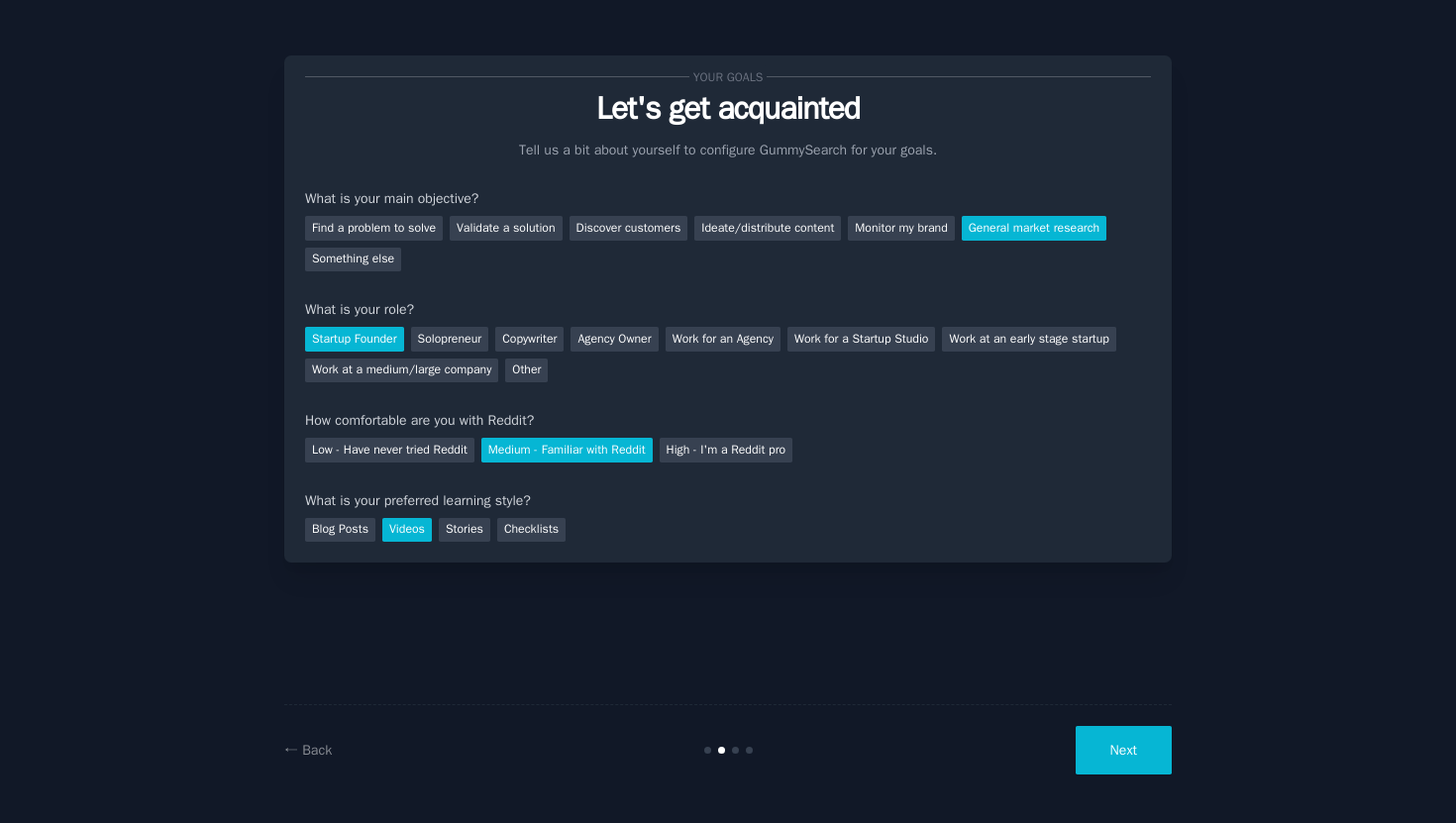 click on "Next" at bounding box center [1123, 750] 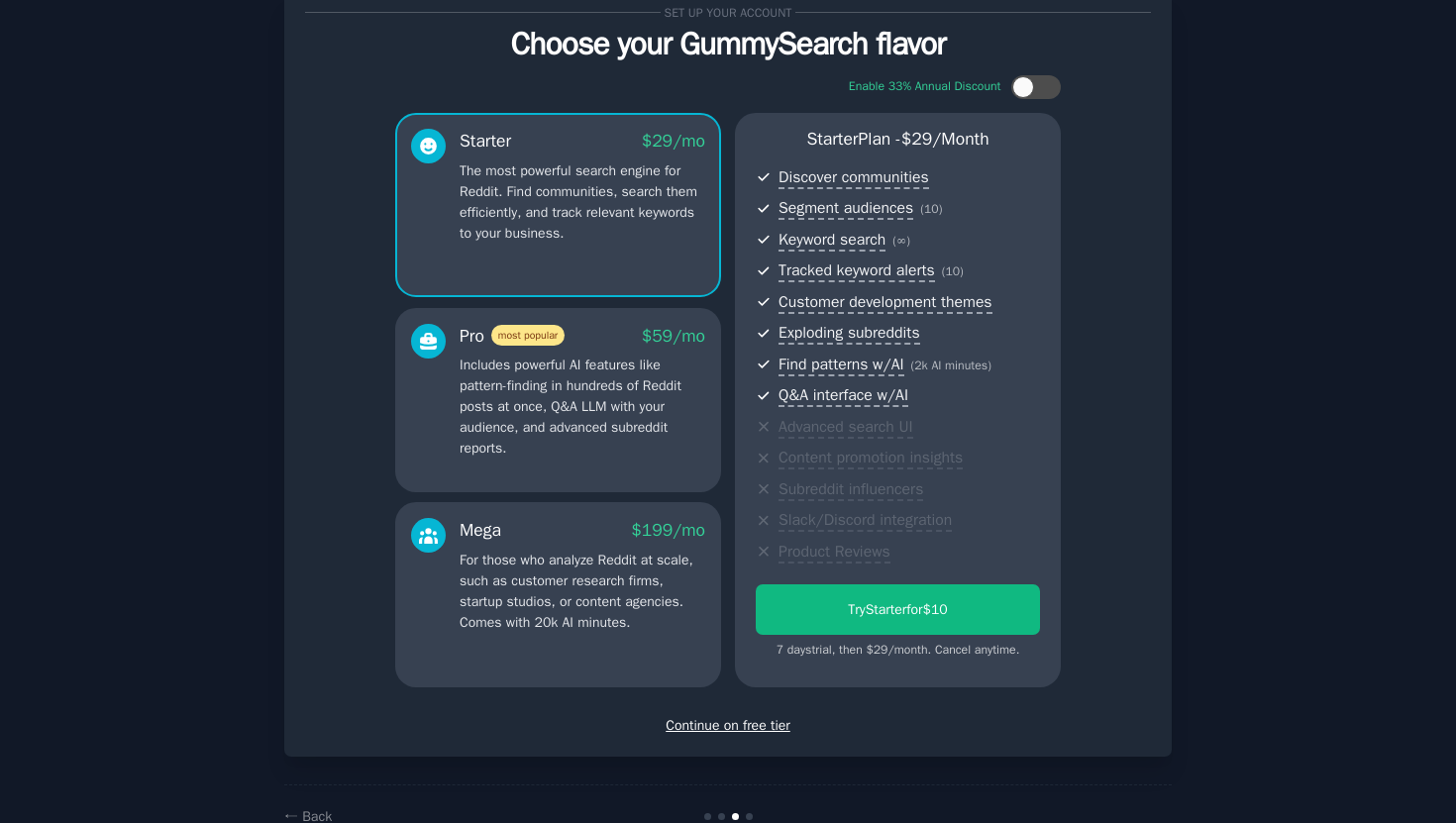 scroll, scrollTop: 0, scrollLeft: 0, axis: both 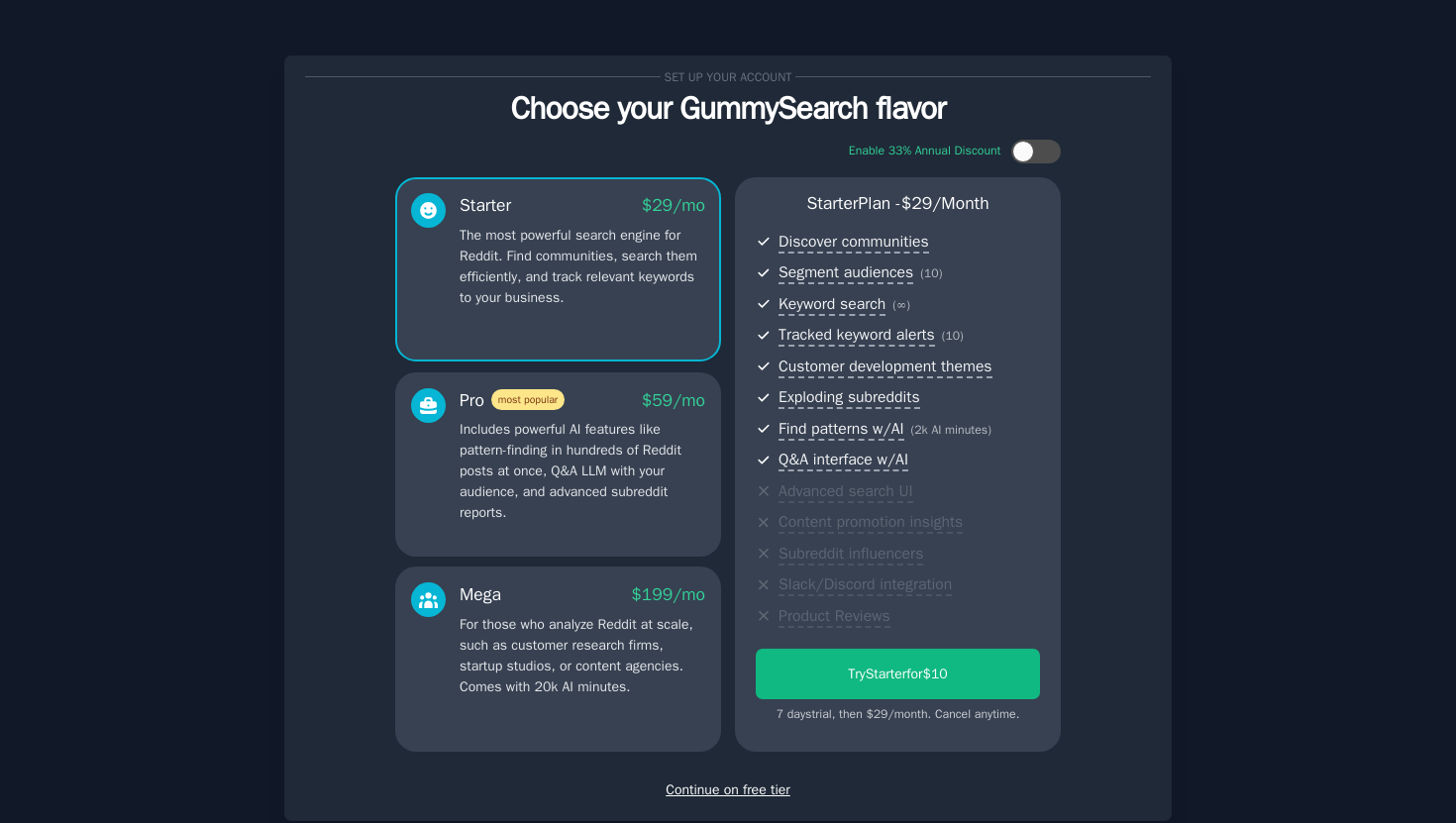 click on "Continue on free tier" at bounding box center (728, 789) 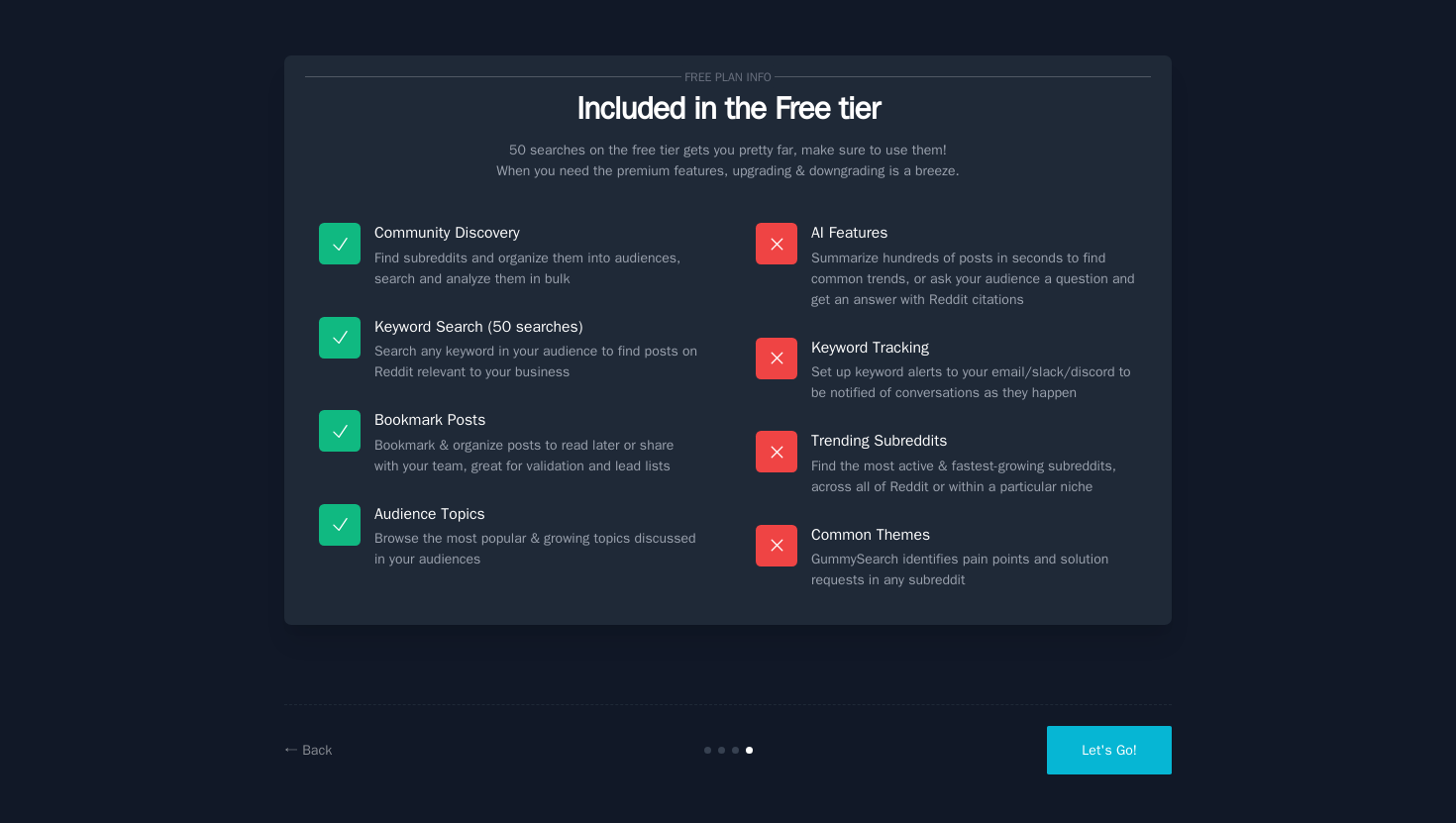 click on "Let's Go!" at bounding box center (1109, 750) 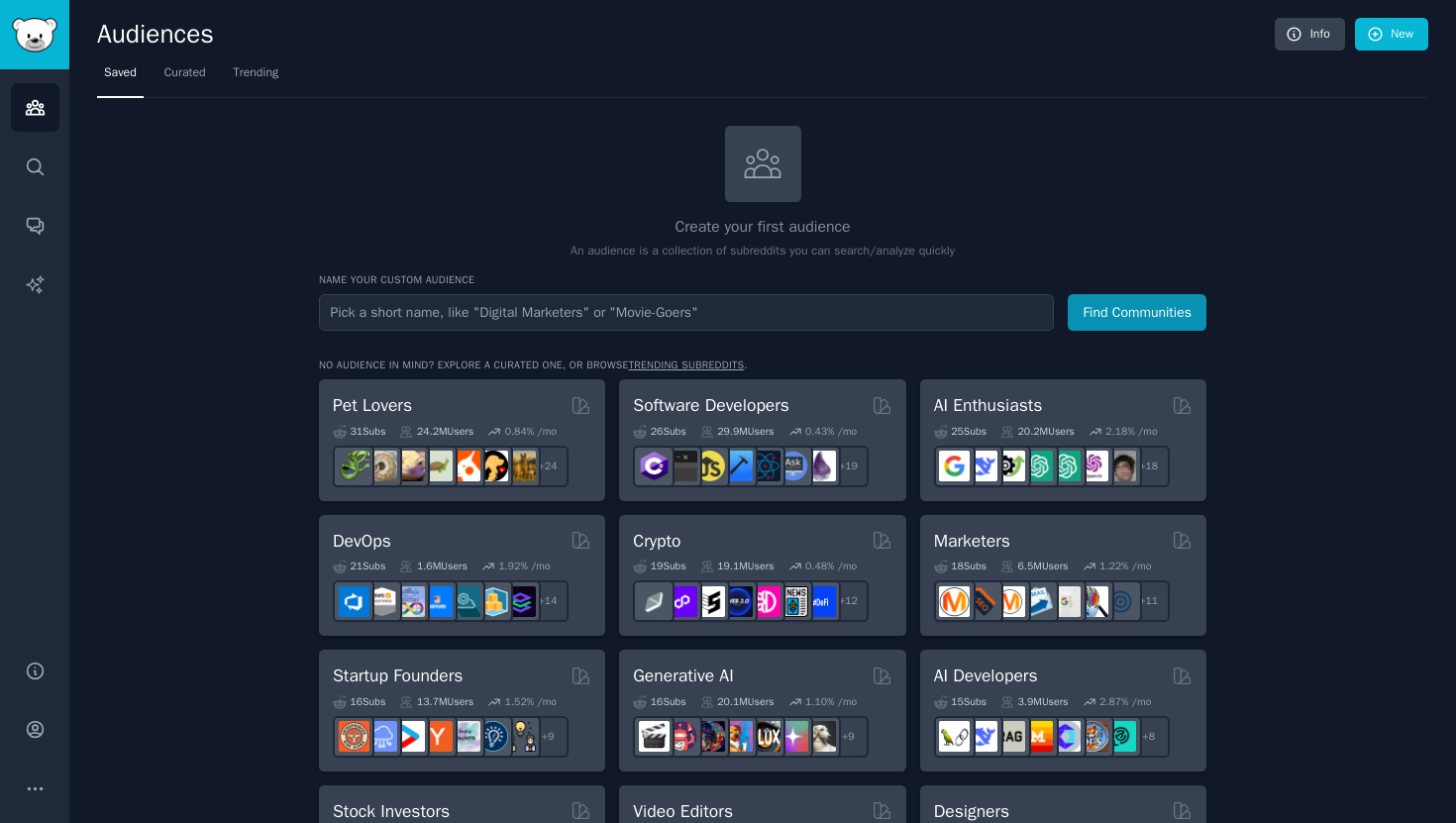 click at bounding box center (686, 312) 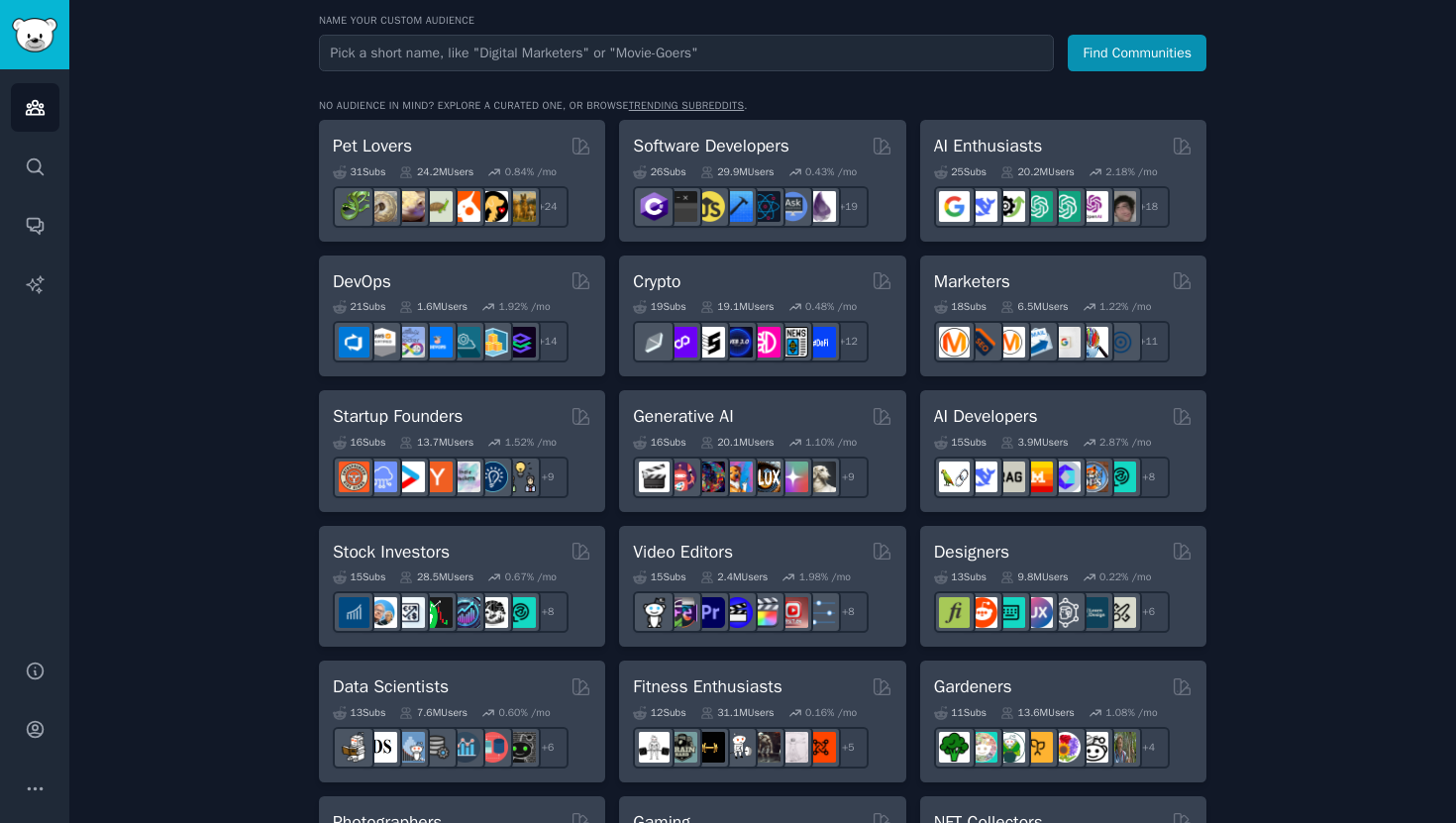 scroll, scrollTop: 0, scrollLeft: 0, axis: both 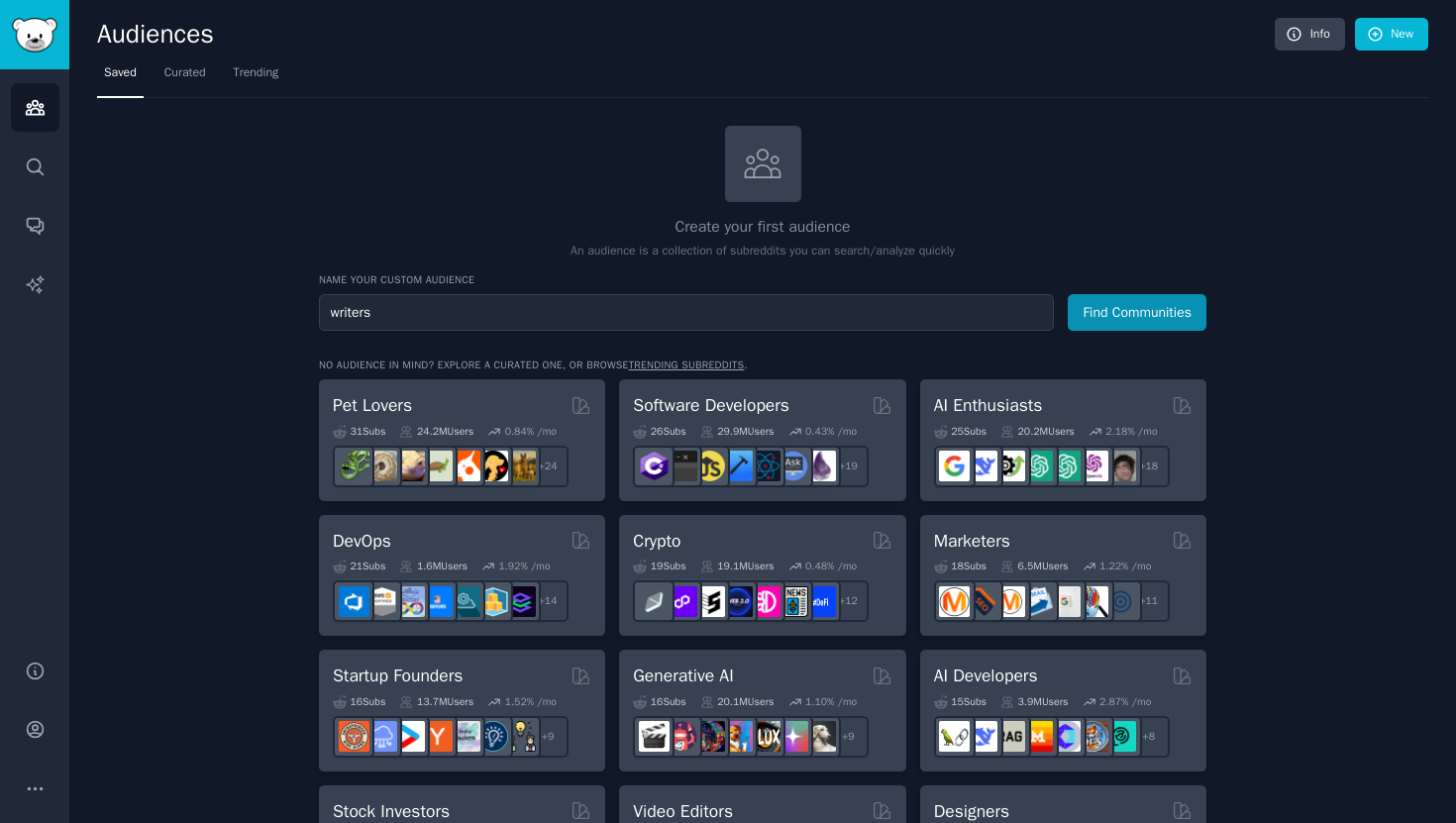 type on "writers" 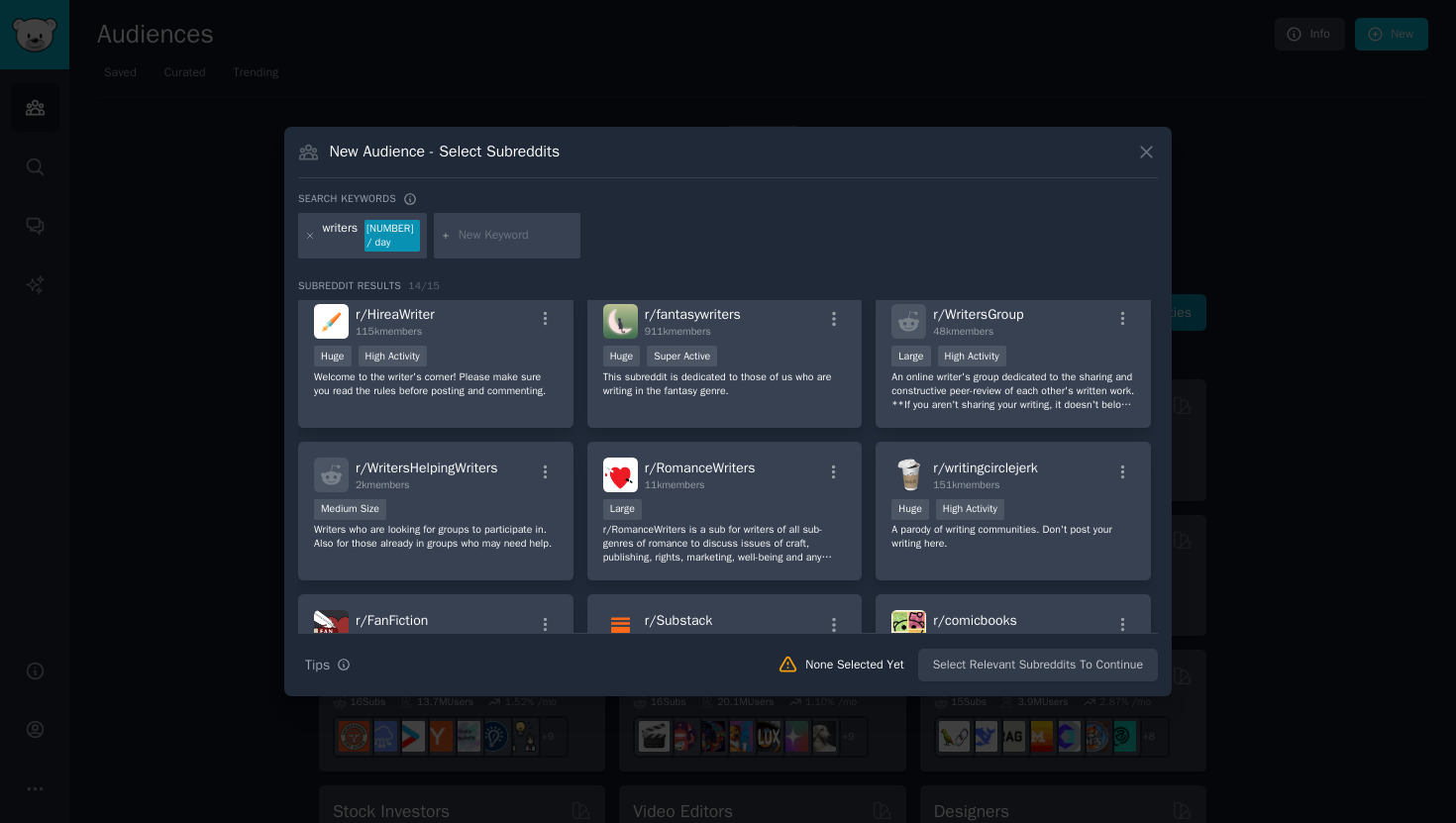 scroll, scrollTop: 0, scrollLeft: 0, axis: both 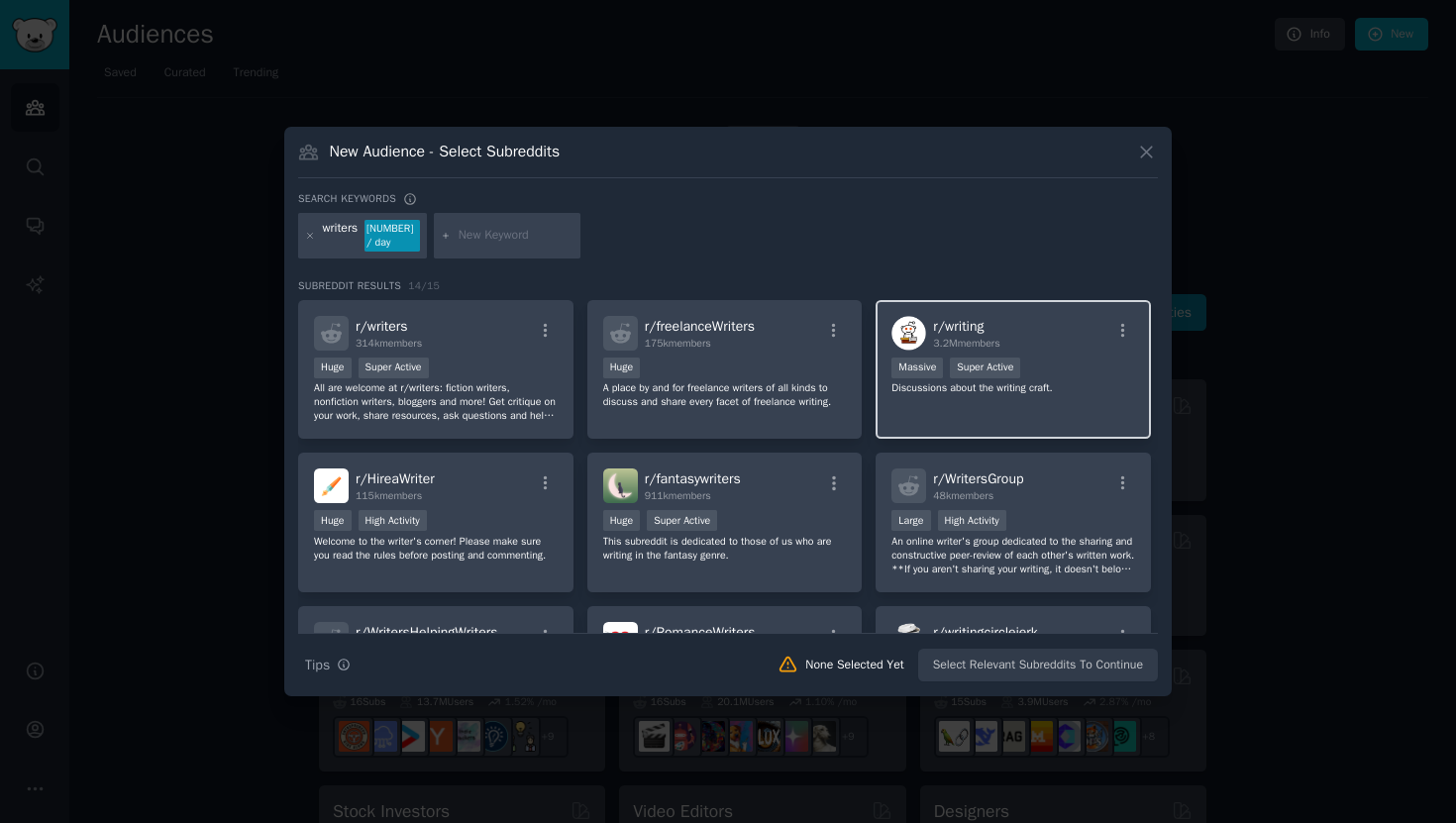 click on "r/ writing [NUMBER]M members Massive Super Active Discussions about the writing craft." at bounding box center (1013, 369) 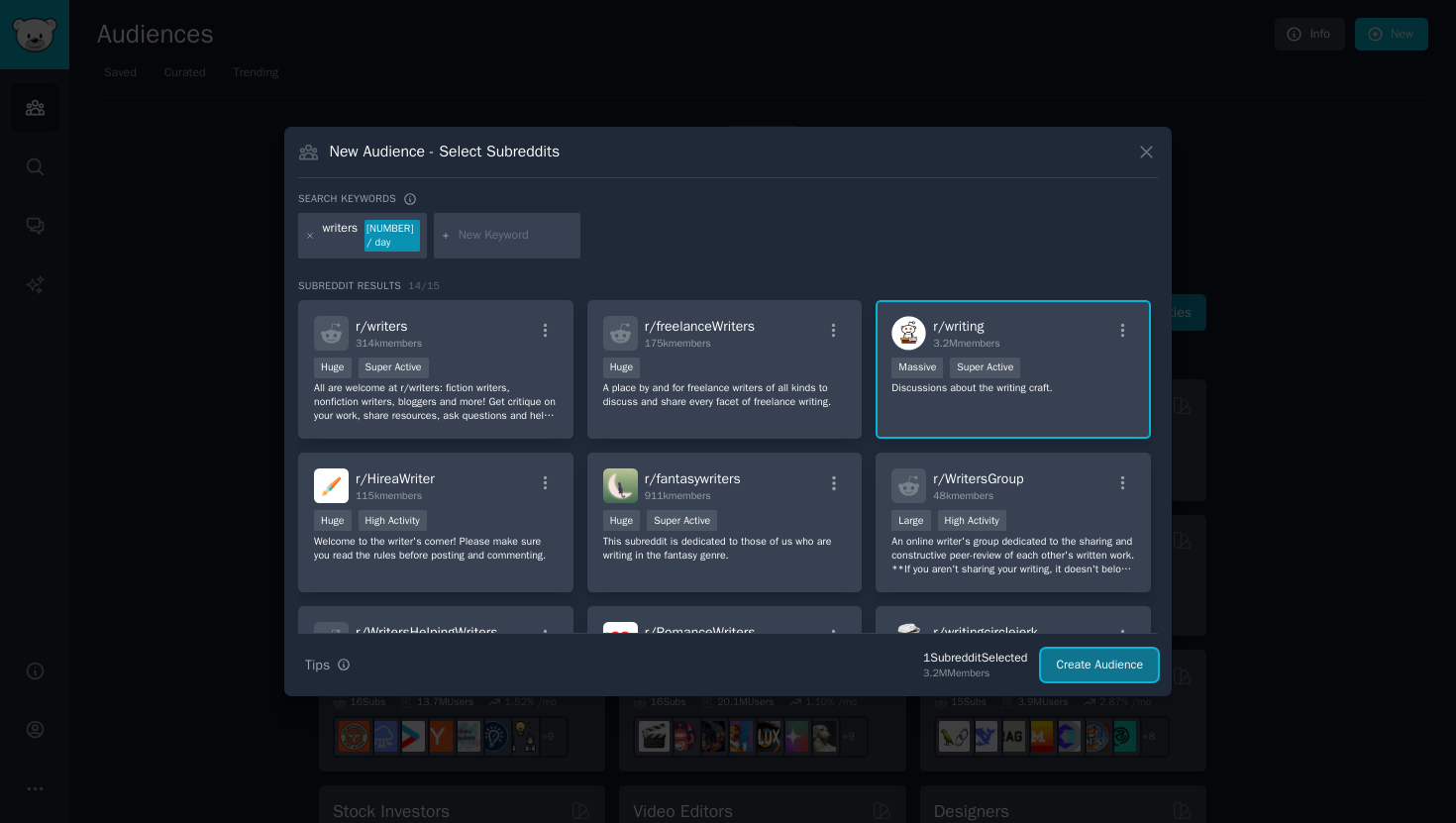 click on "Create Audience" at bounding box center (1099, 666) 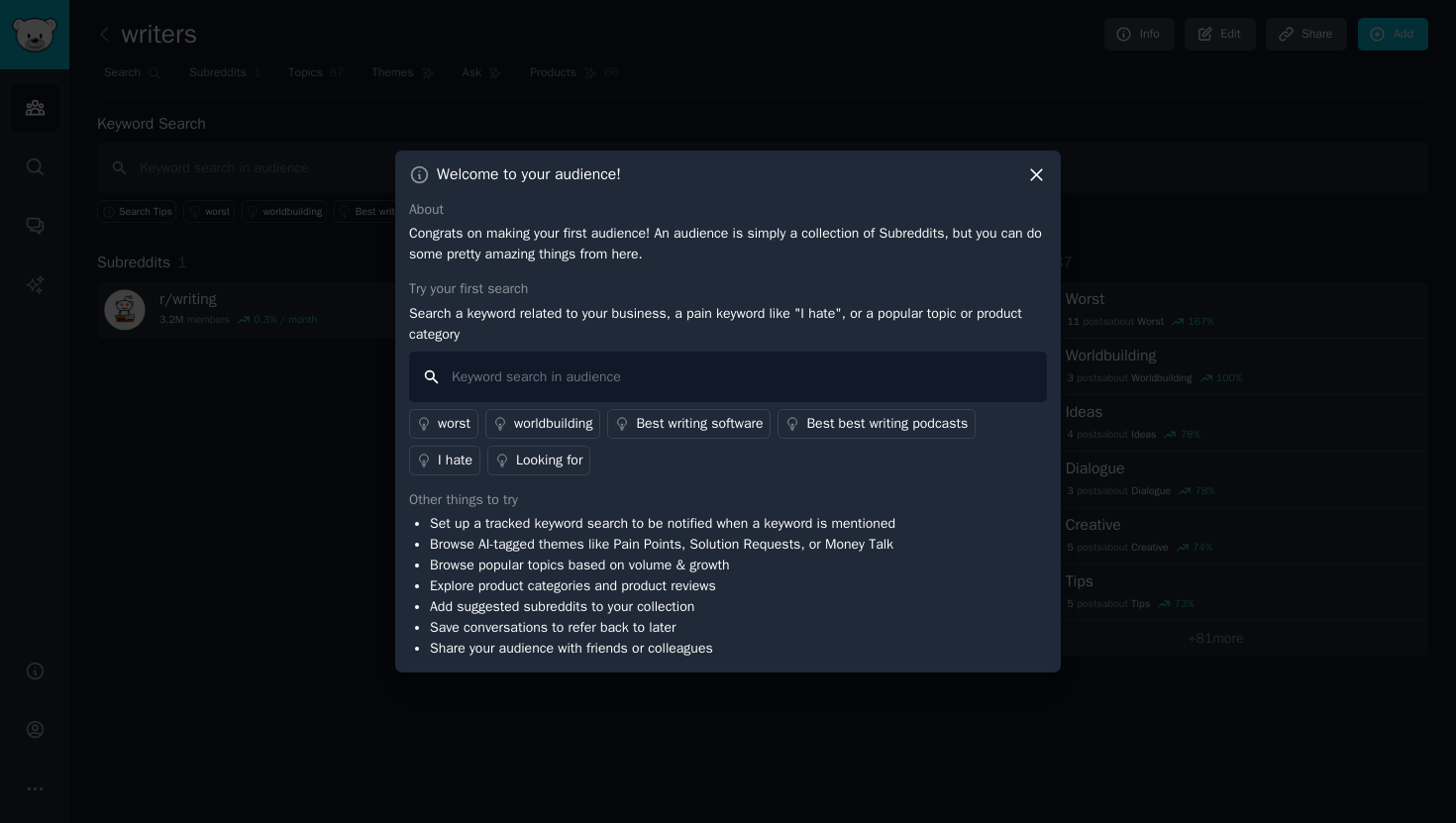 click at bounding box center (728, 376) 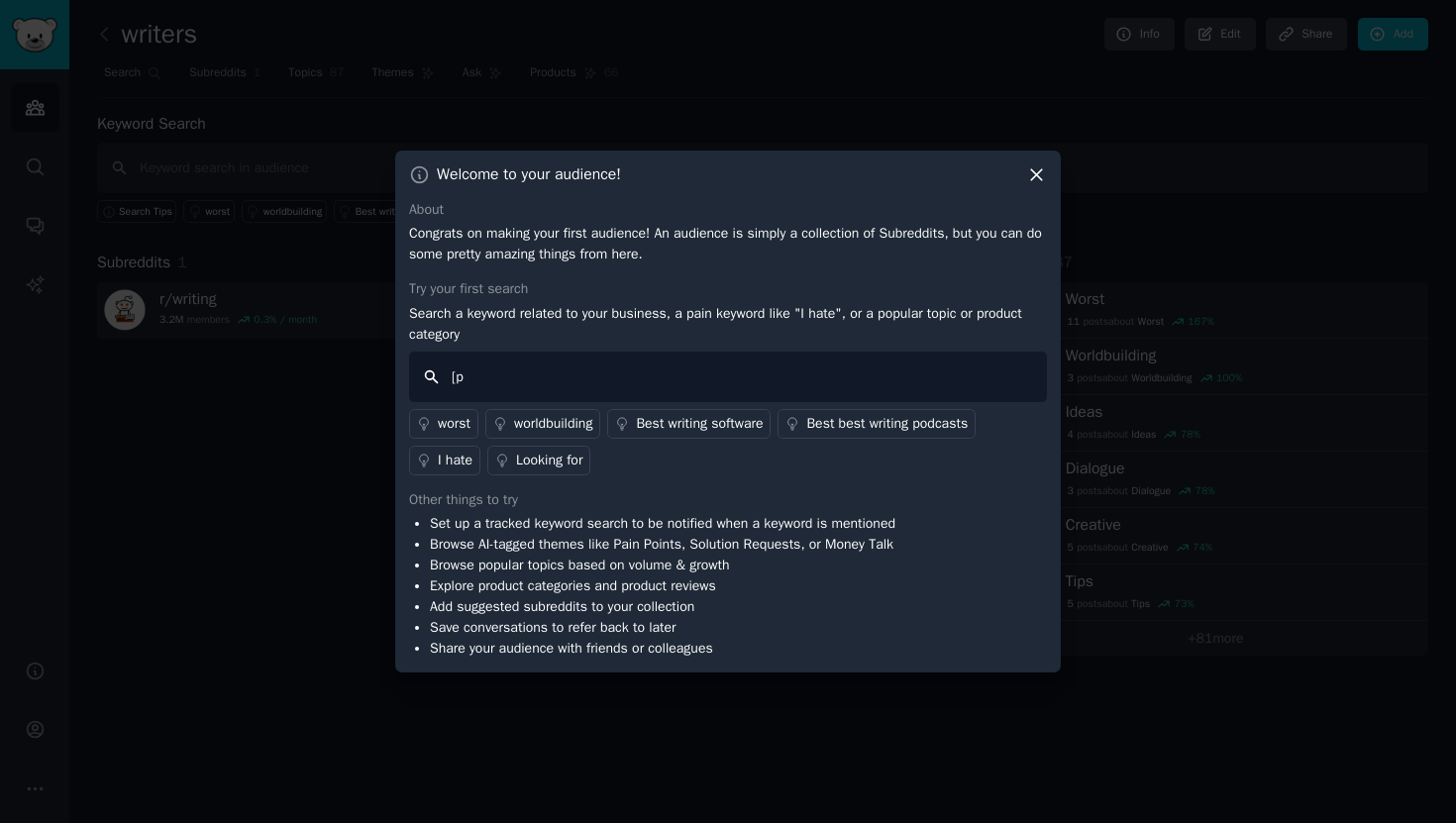 type on "[" 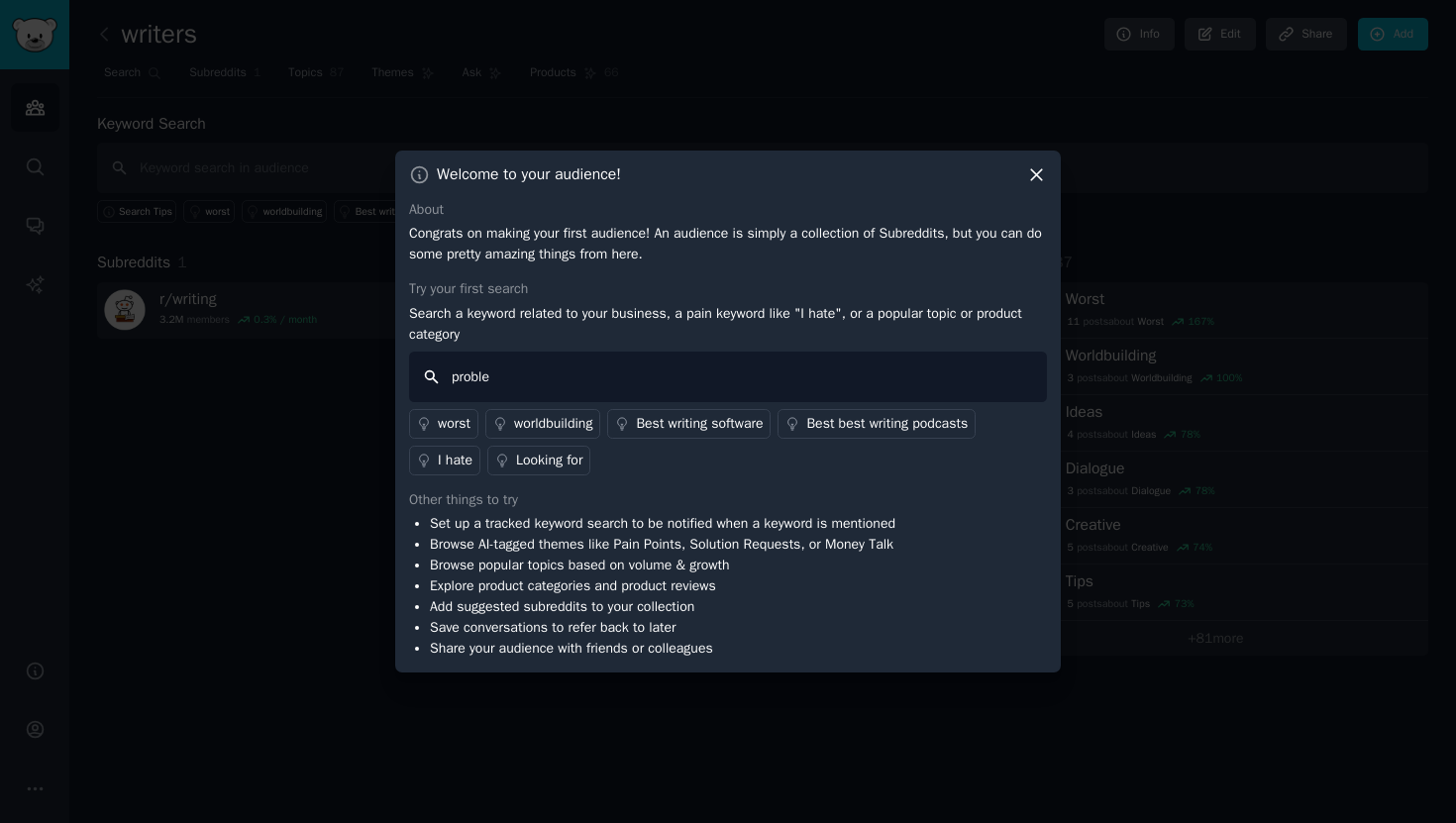 type on "problem" 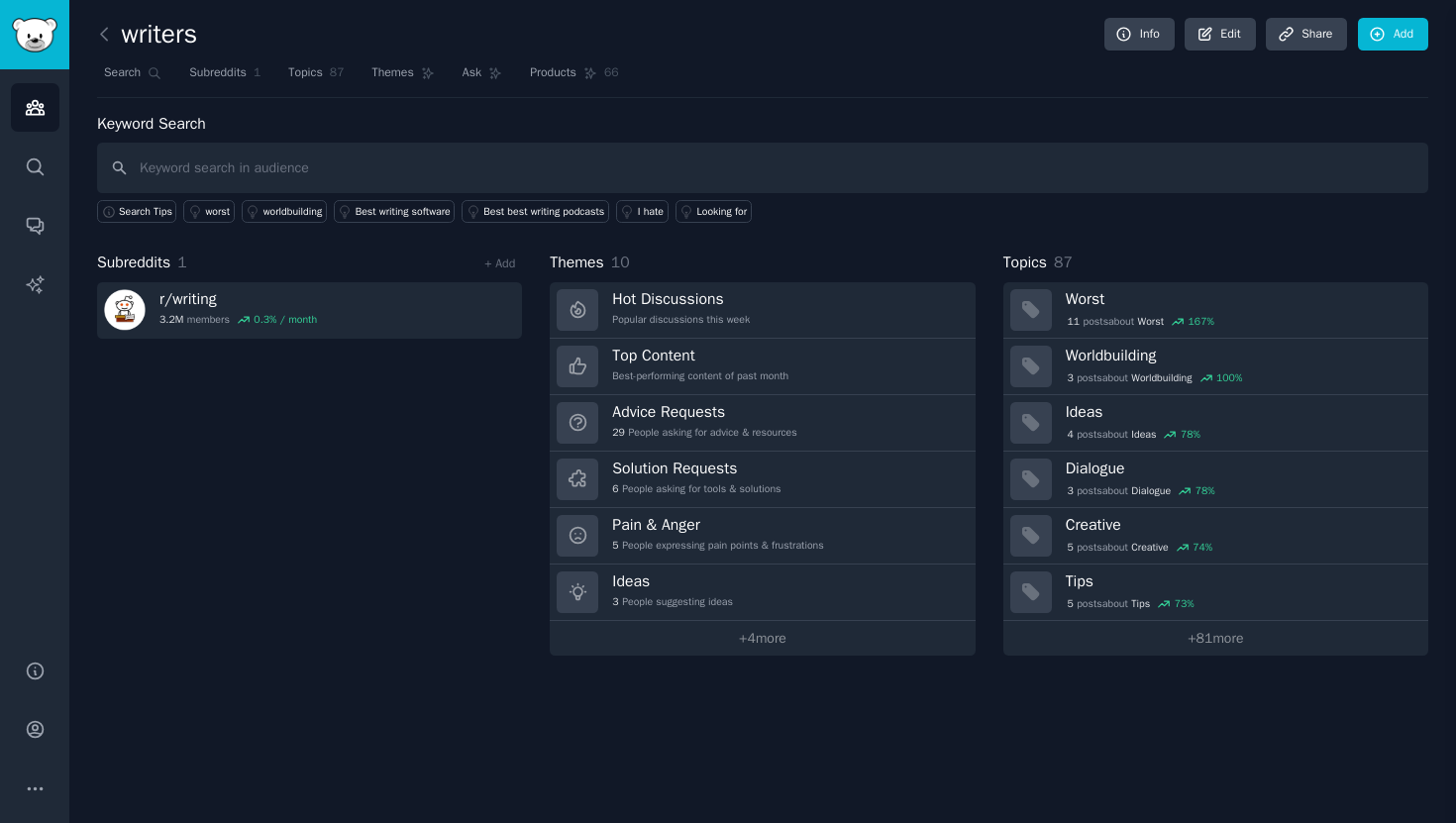 type 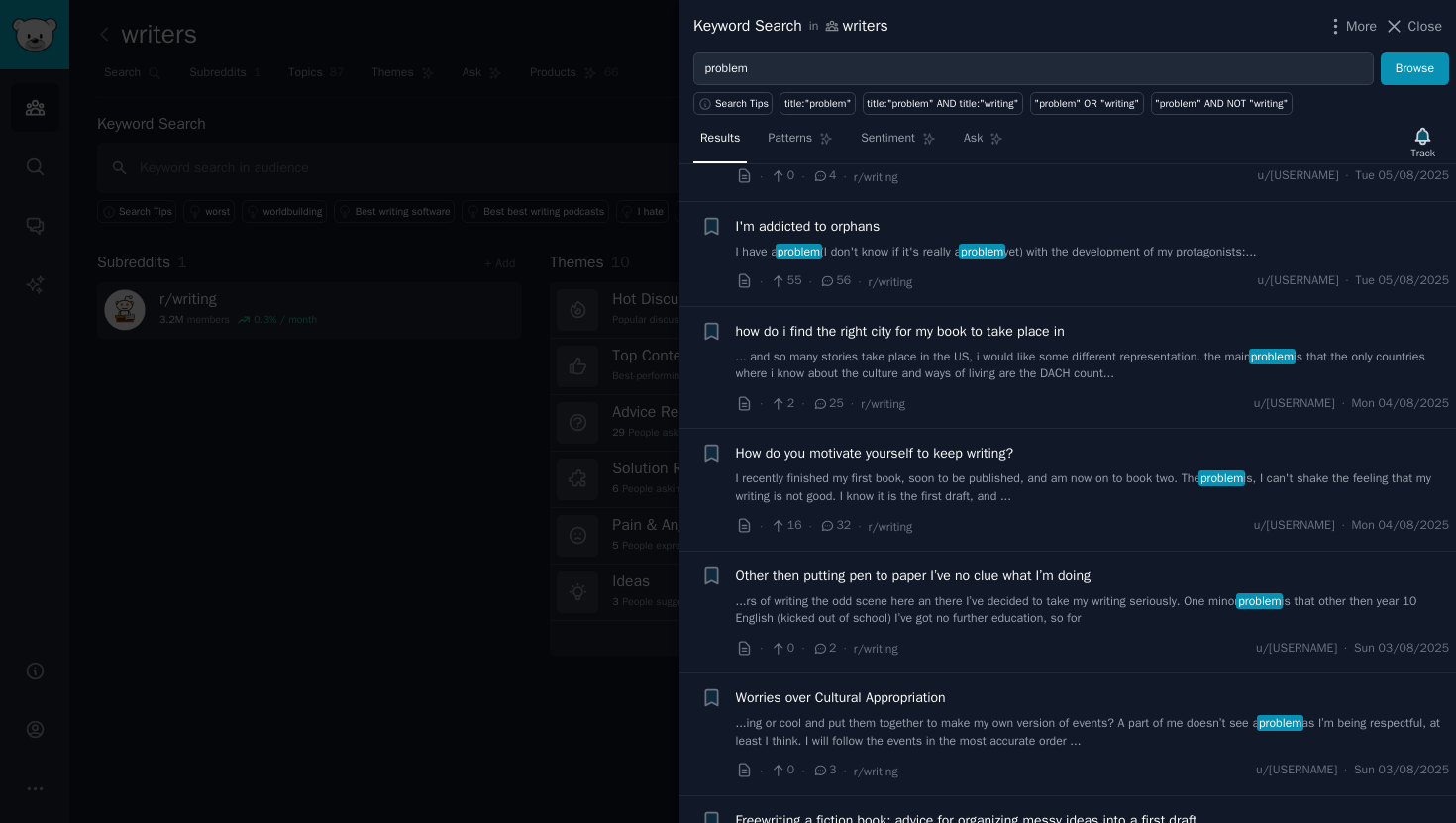 scroll, scrollTop: 1532, scrollLeft: 0, axis: vertical 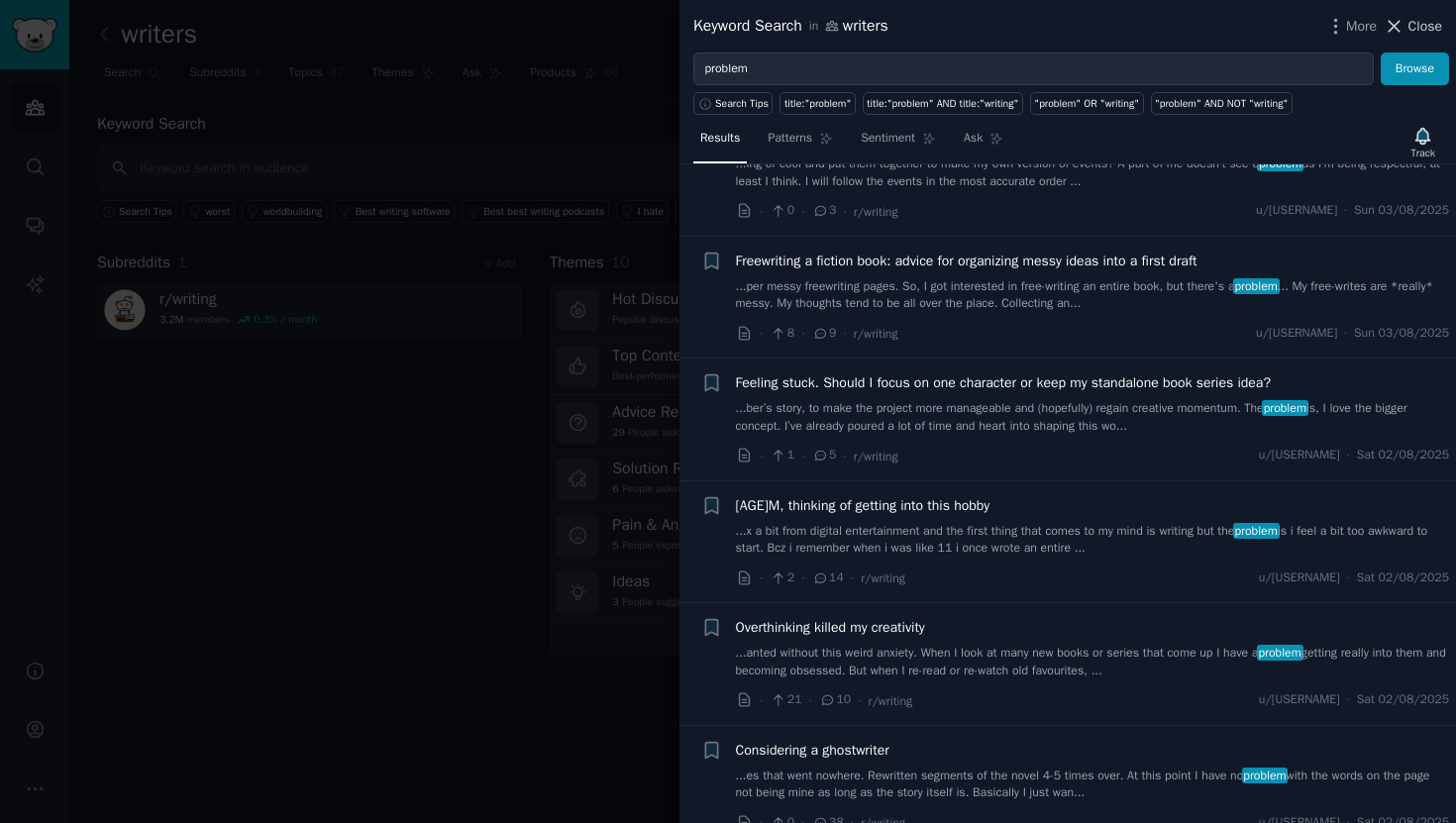 click 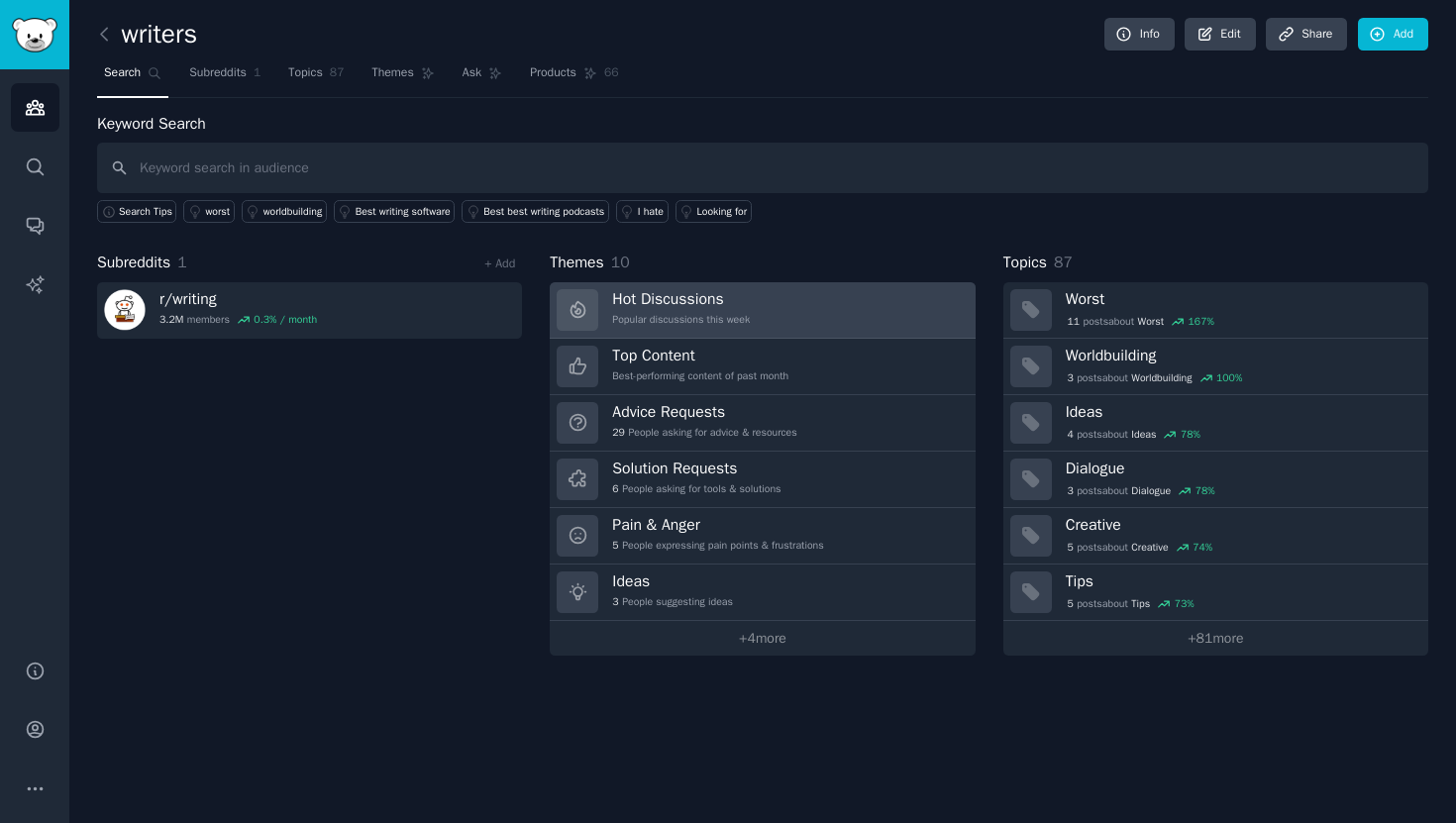 click on "Popular discussions this week" at bounding box center (680, 320) 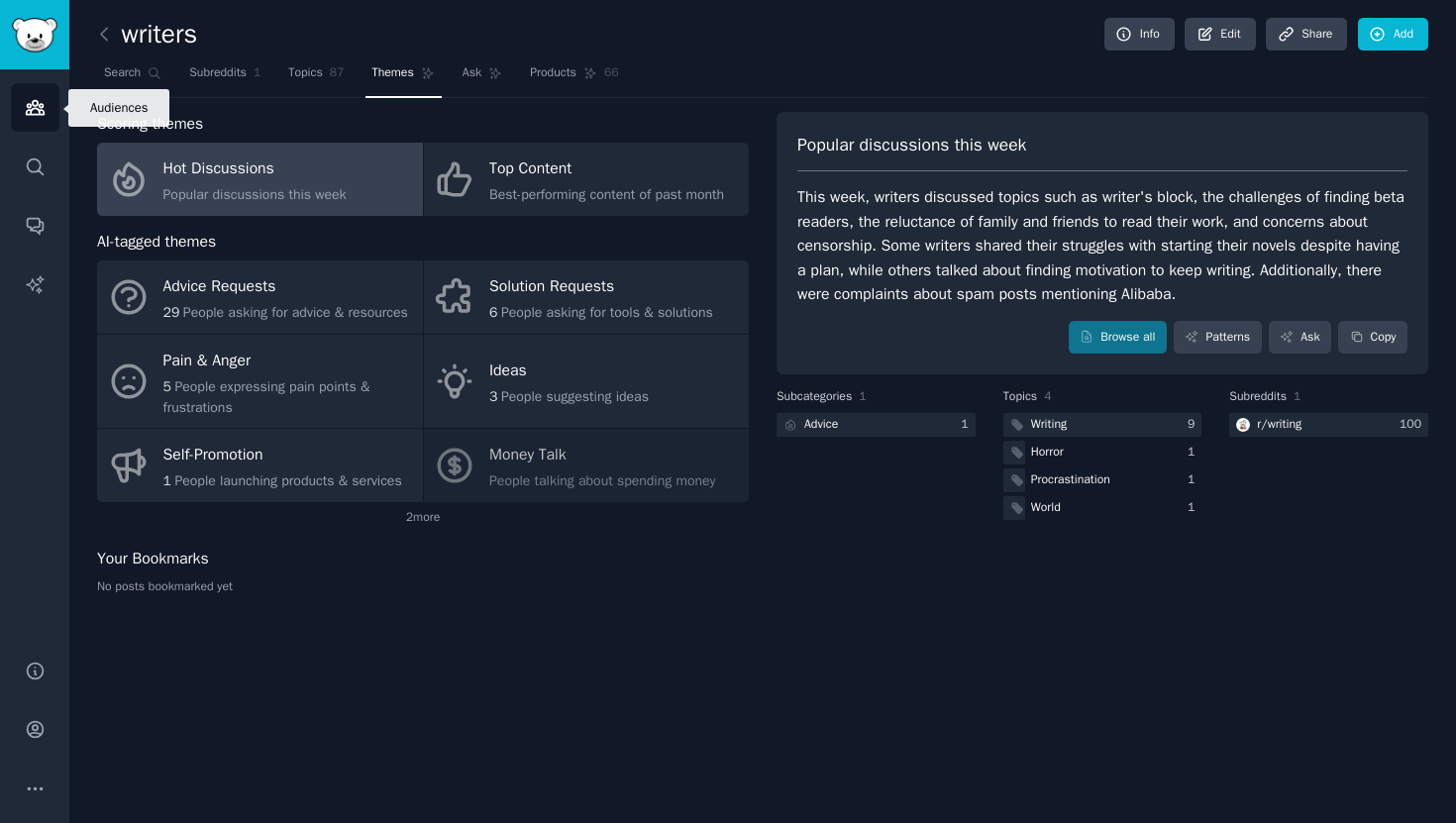 click 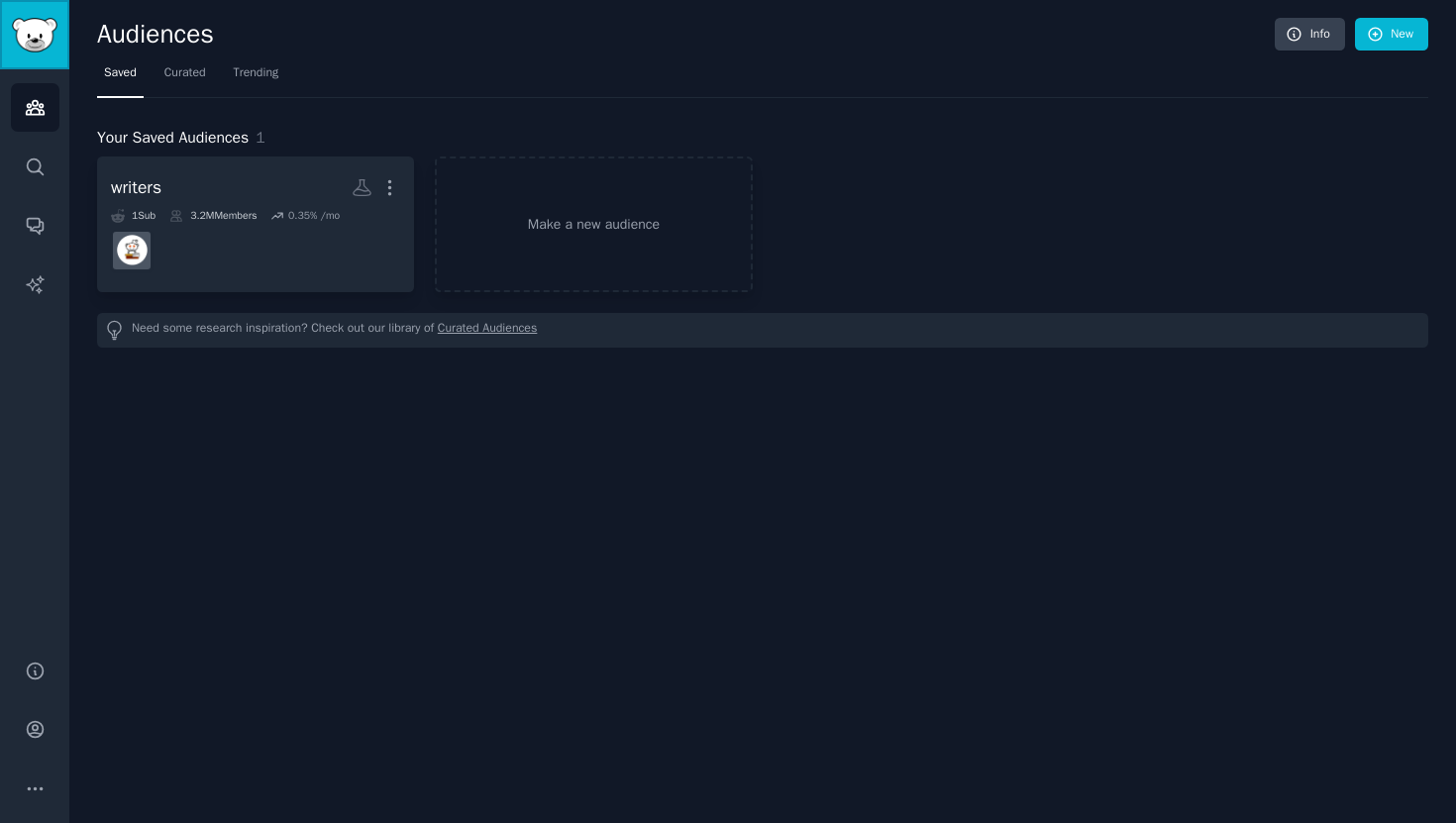 click at bounding box center (35, 35) 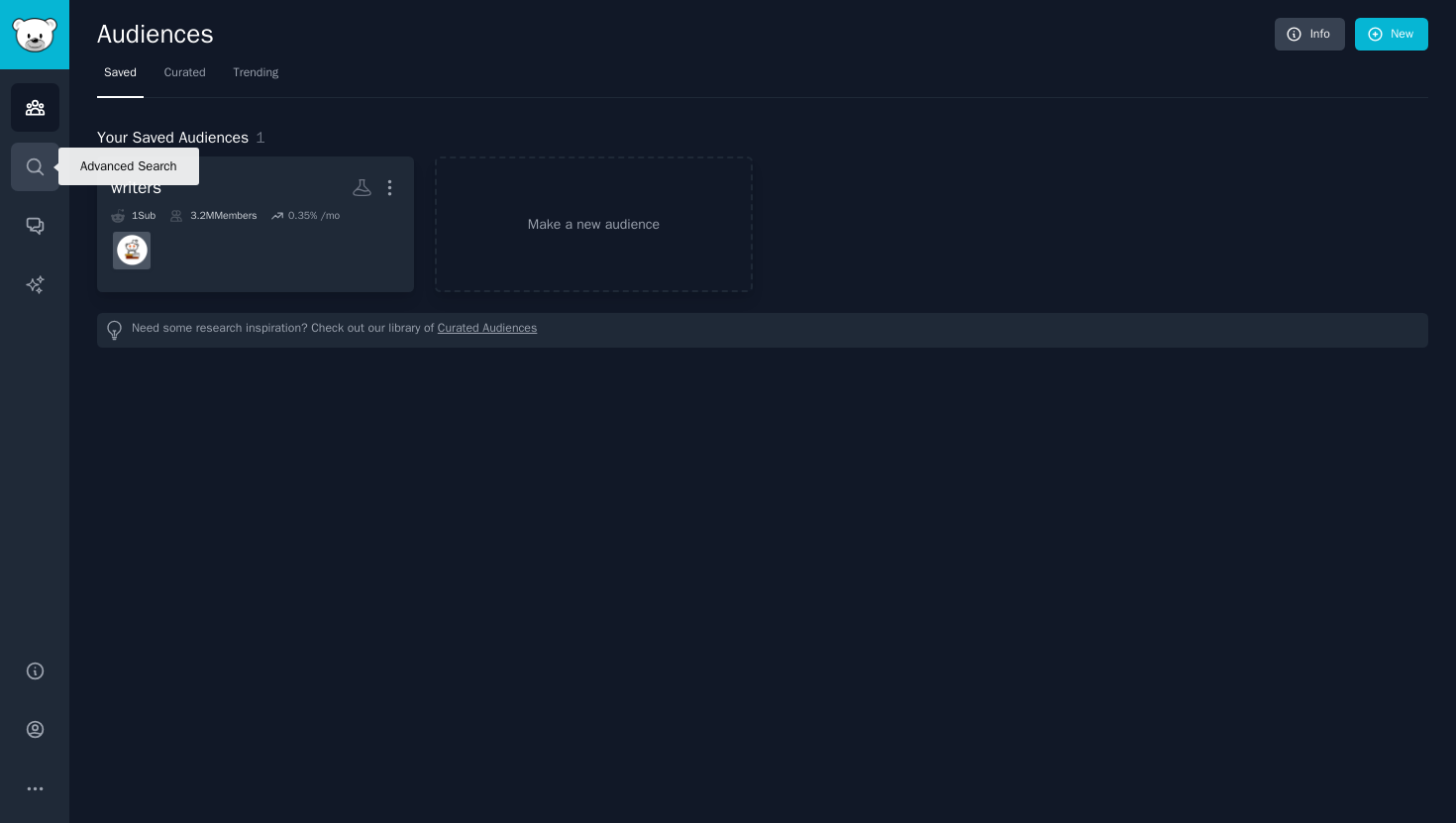 click 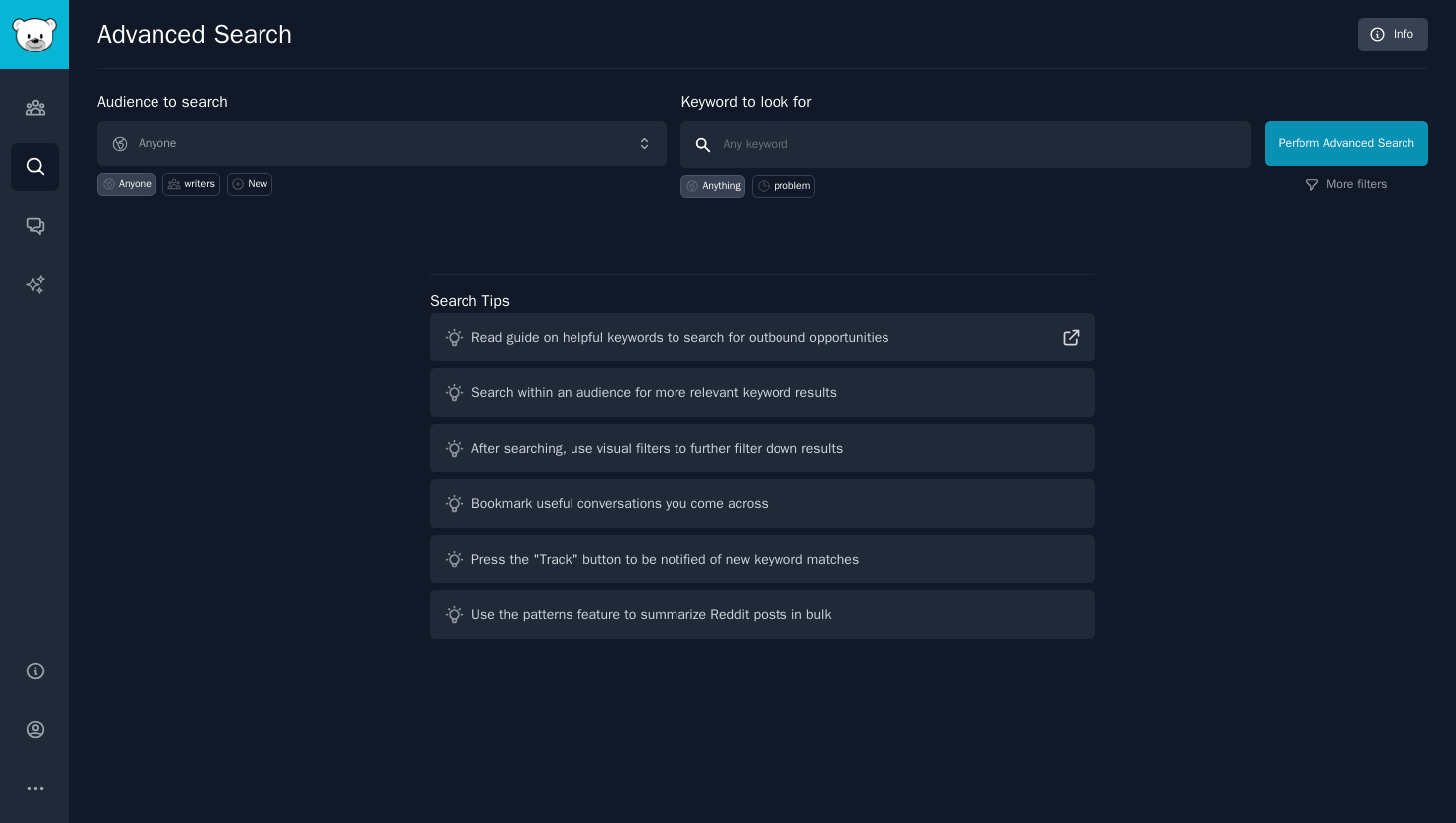 click at bounding box center [965, 145] 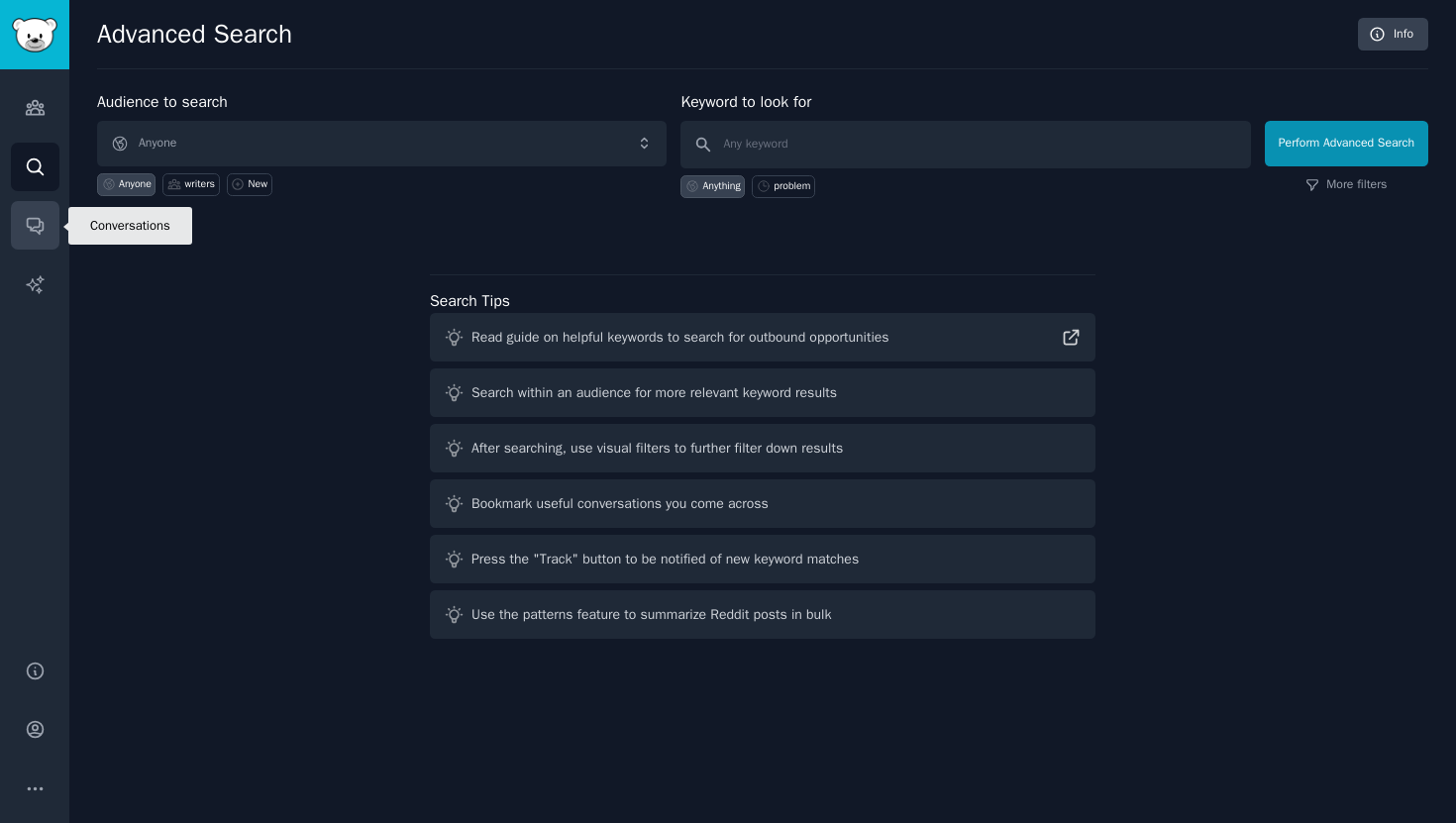 click 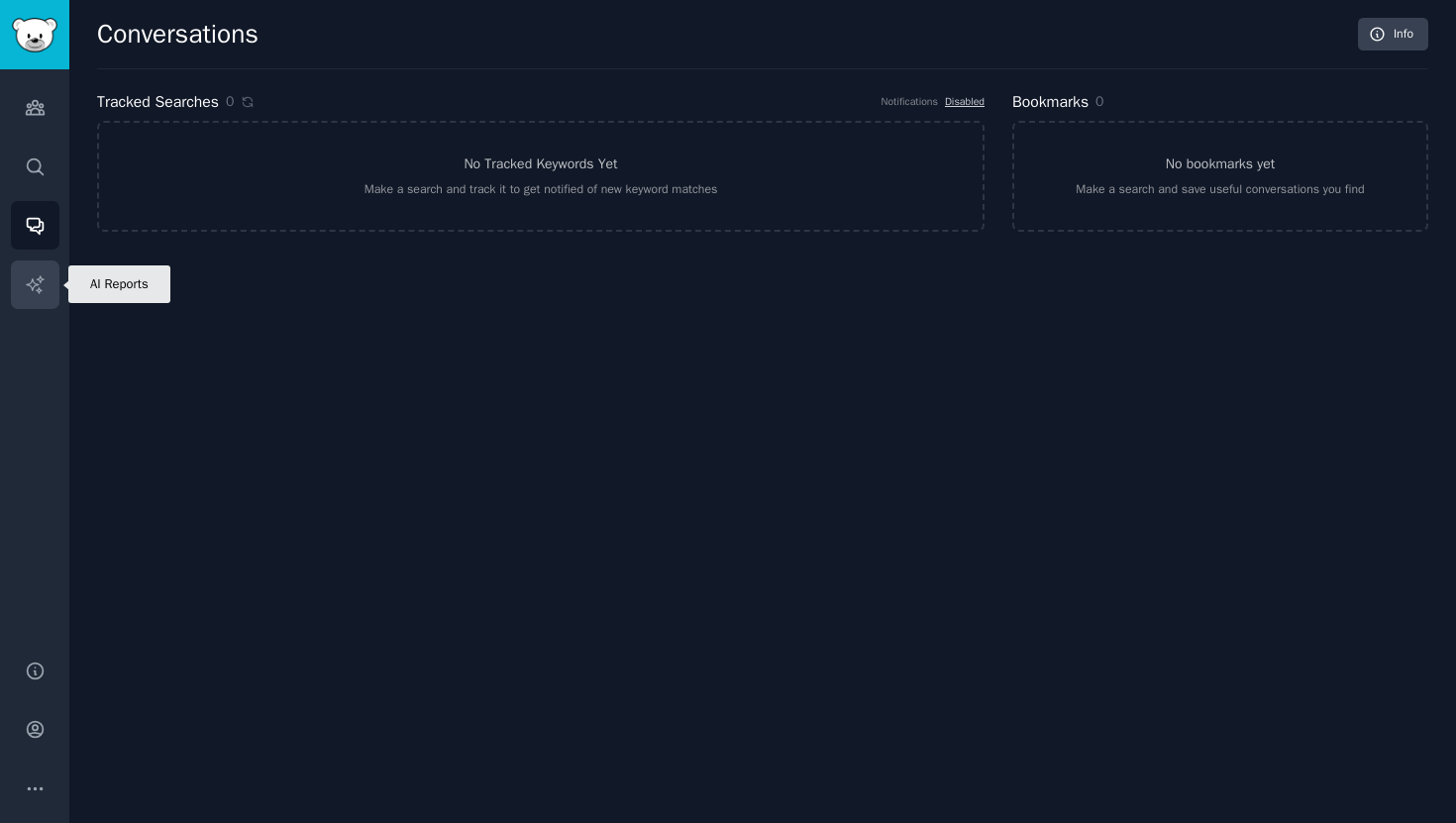 click 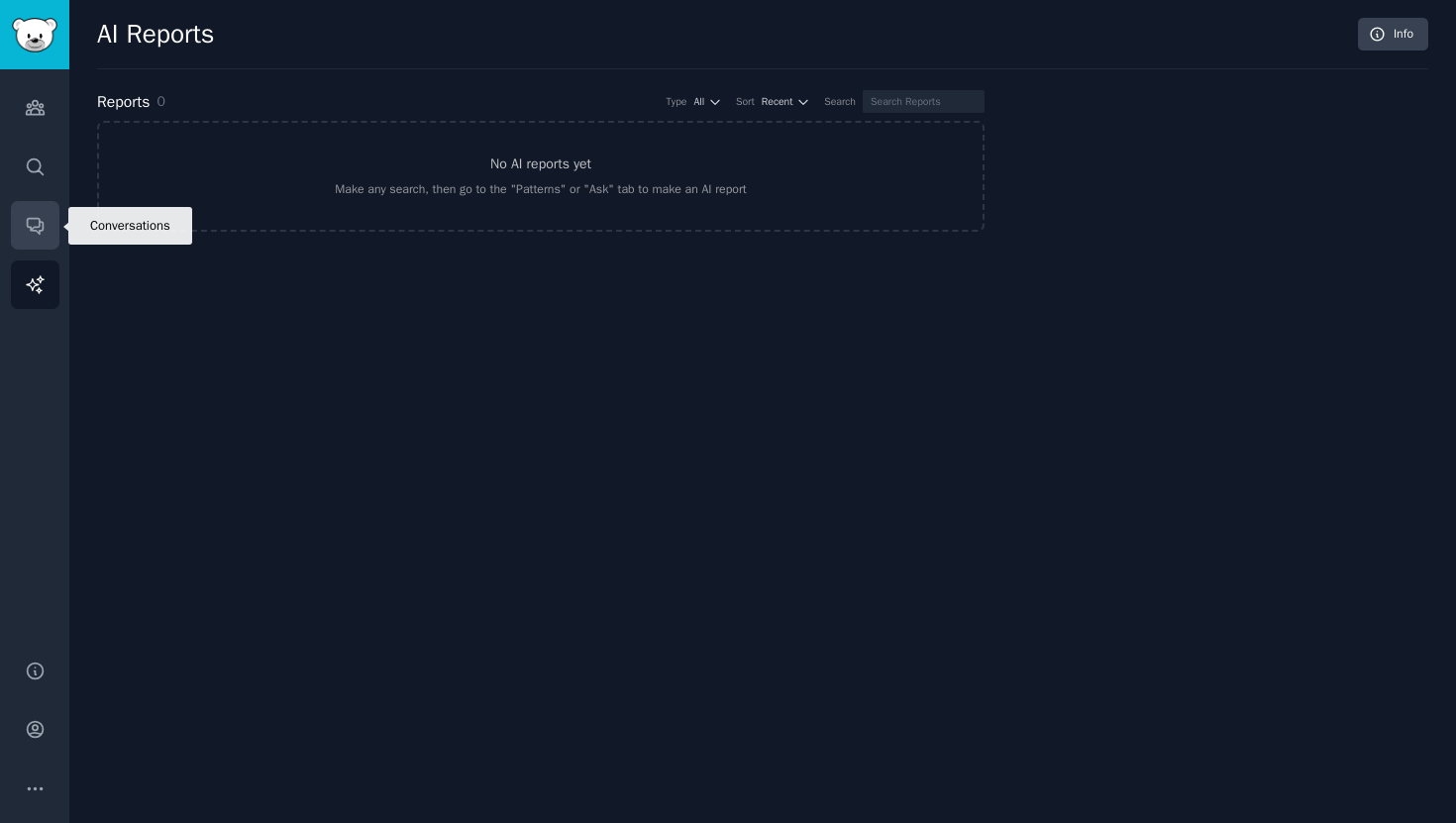 click 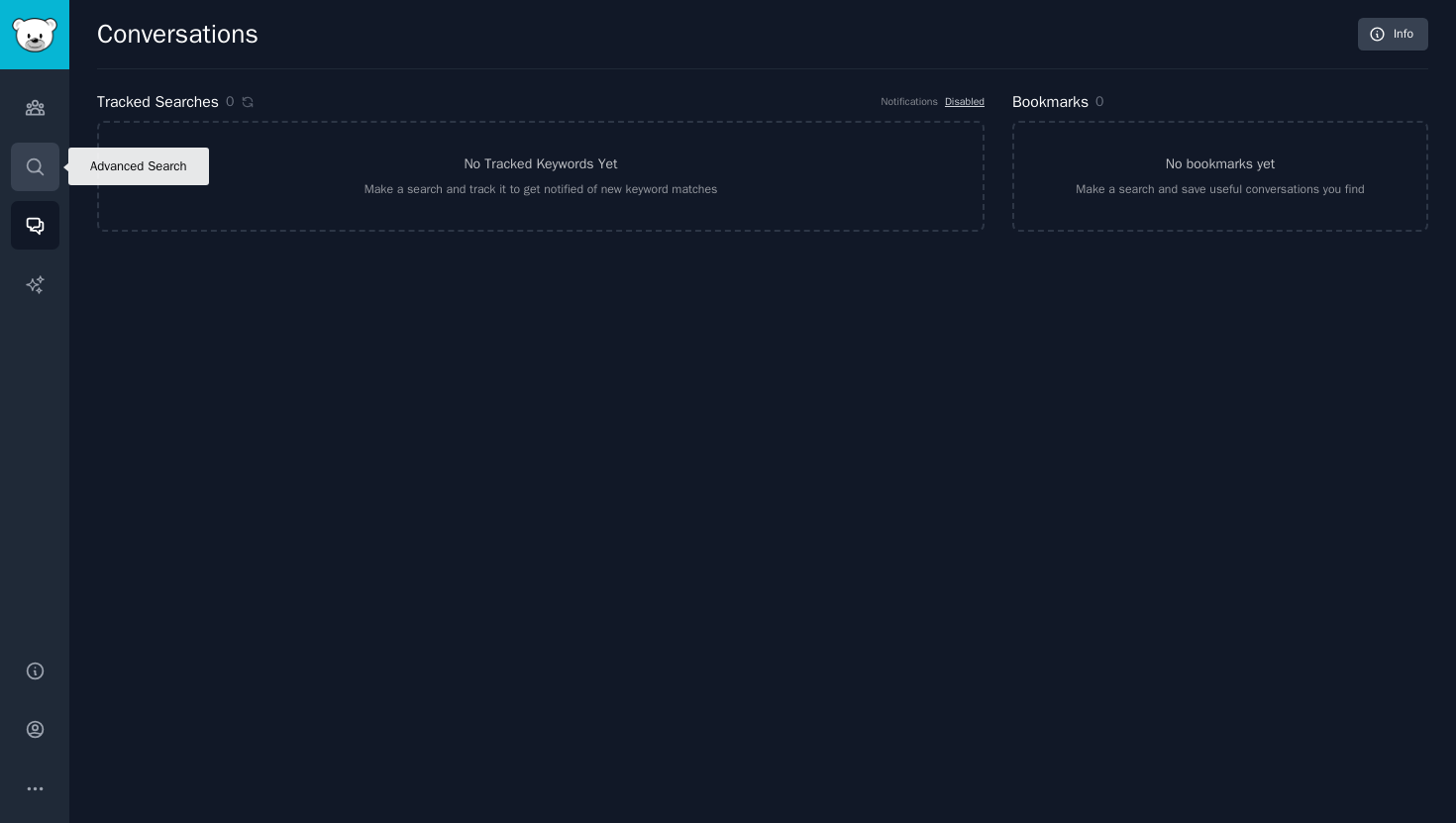 click 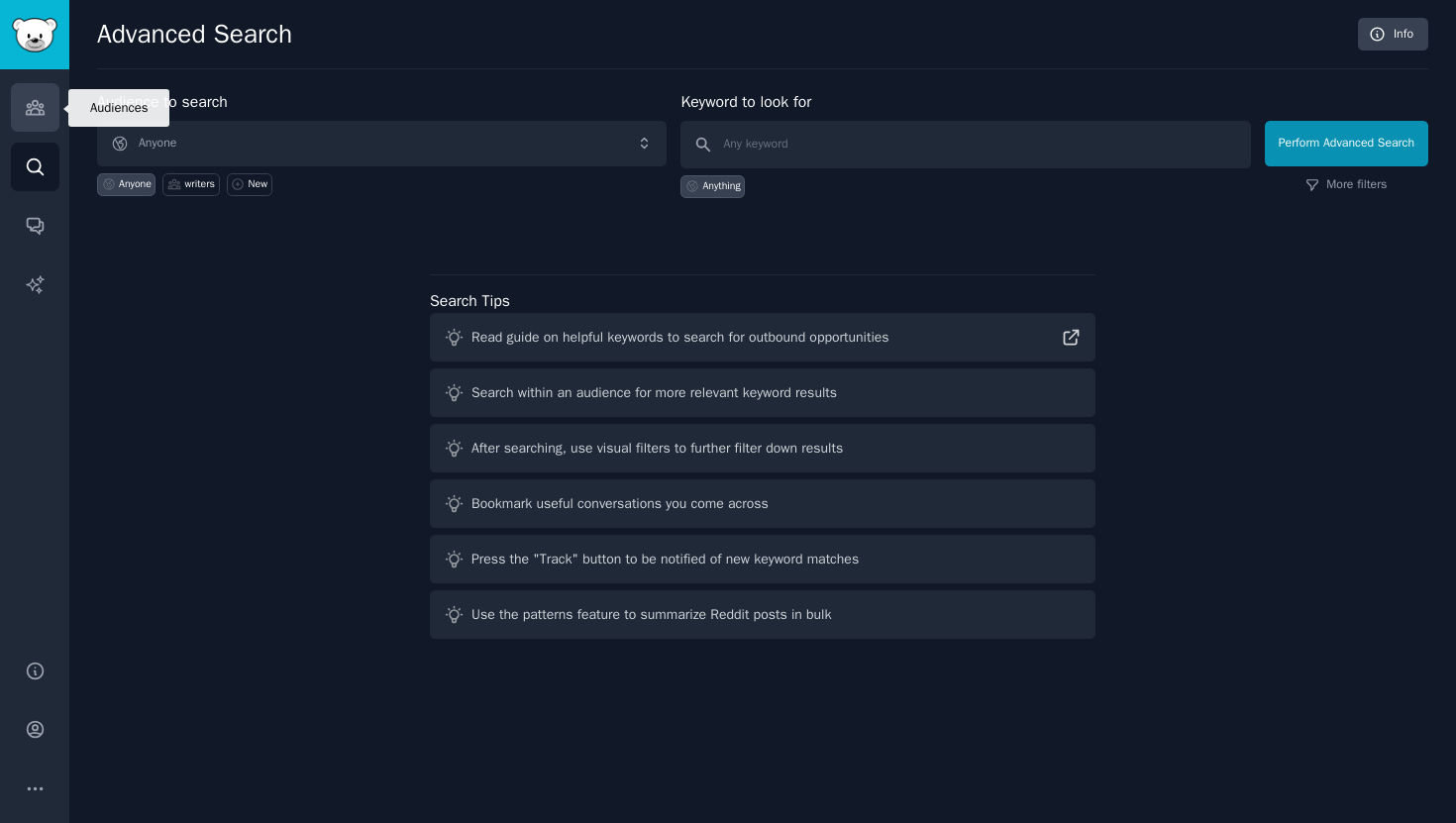 click on "Audiences" at bounding box center (35, 107) 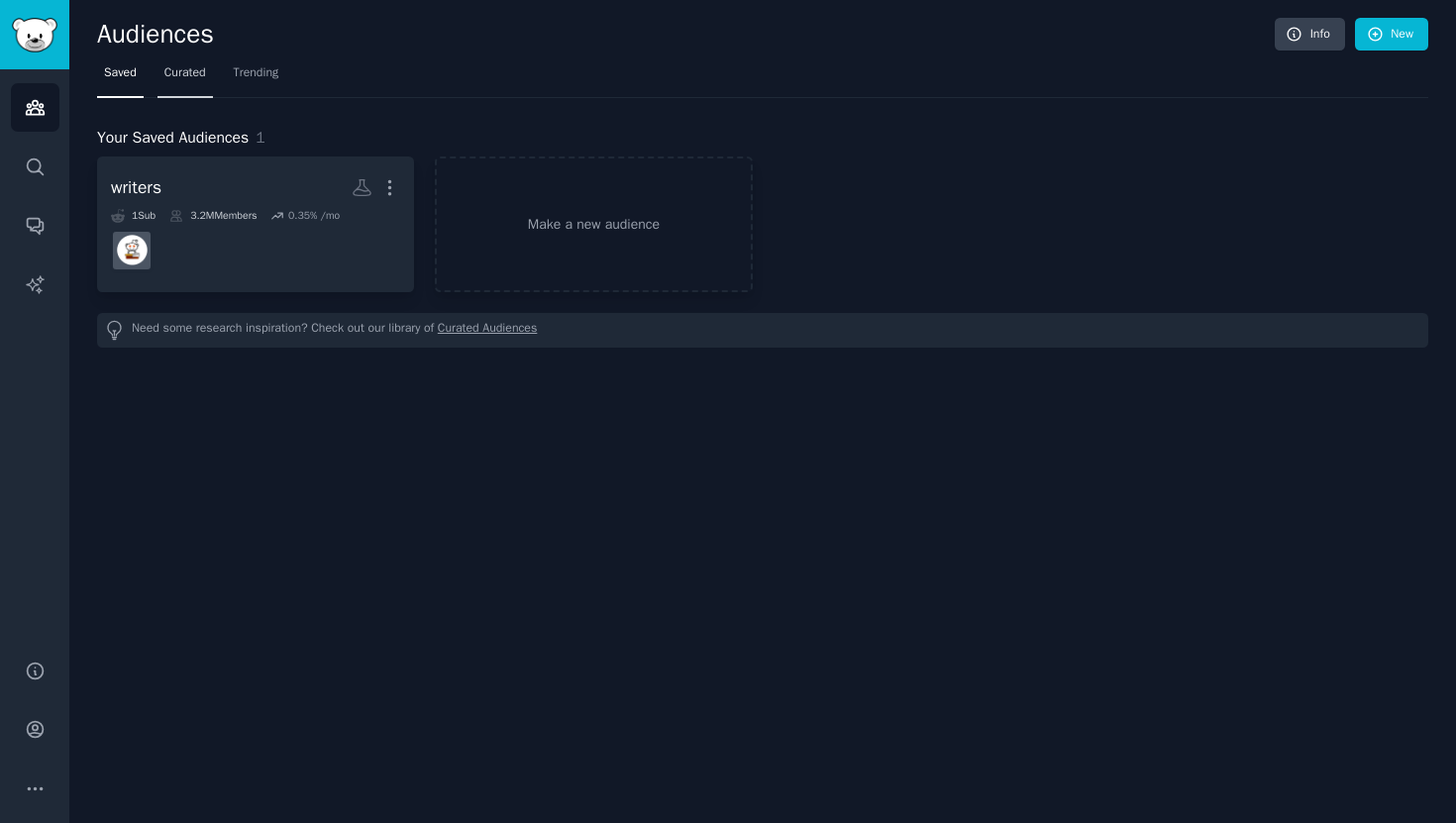 click on "Curated" at bounding box center (185, 73) 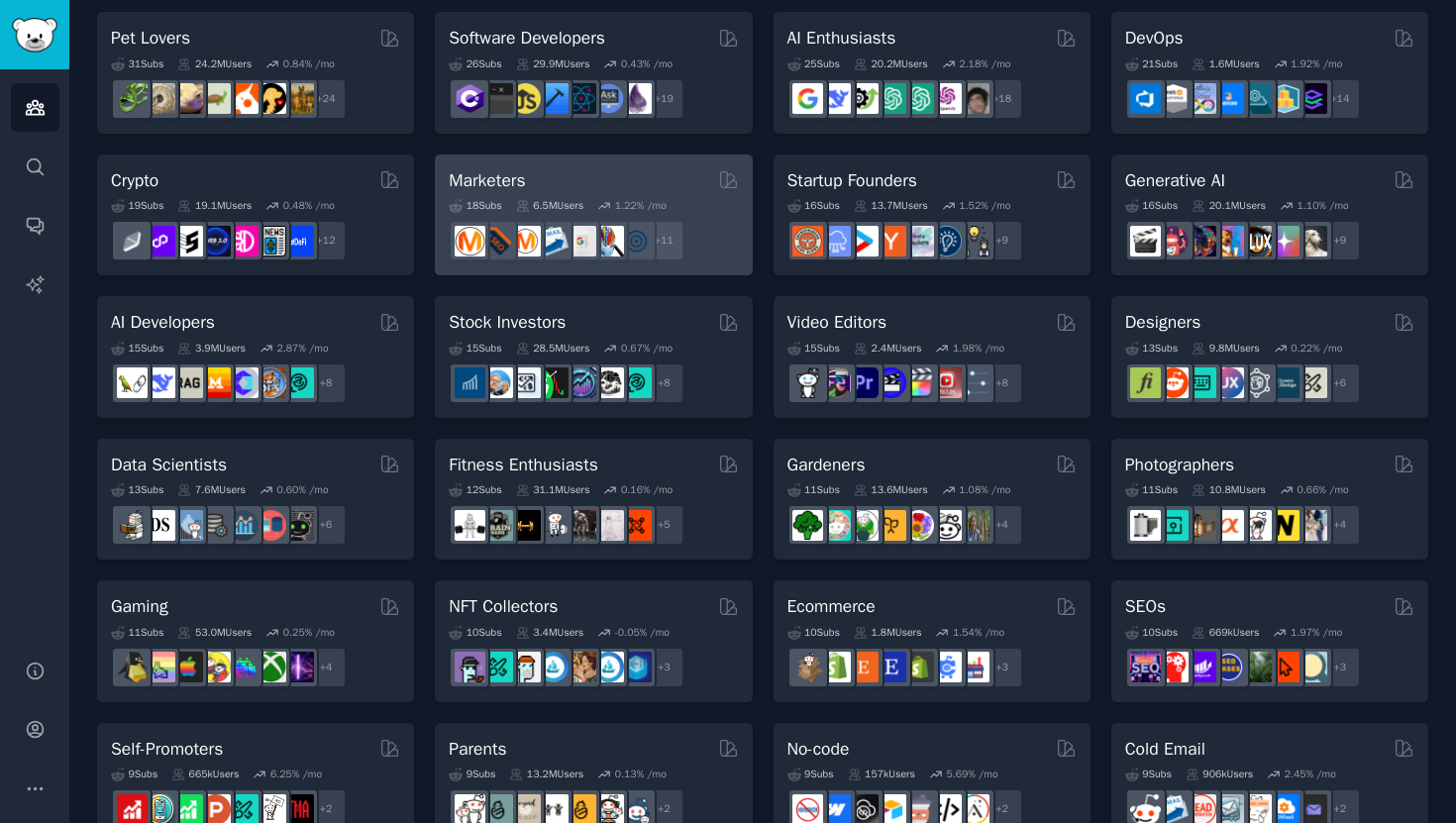 scroll, scrollTop: 144, scrollLeft: 0, axis: vertical 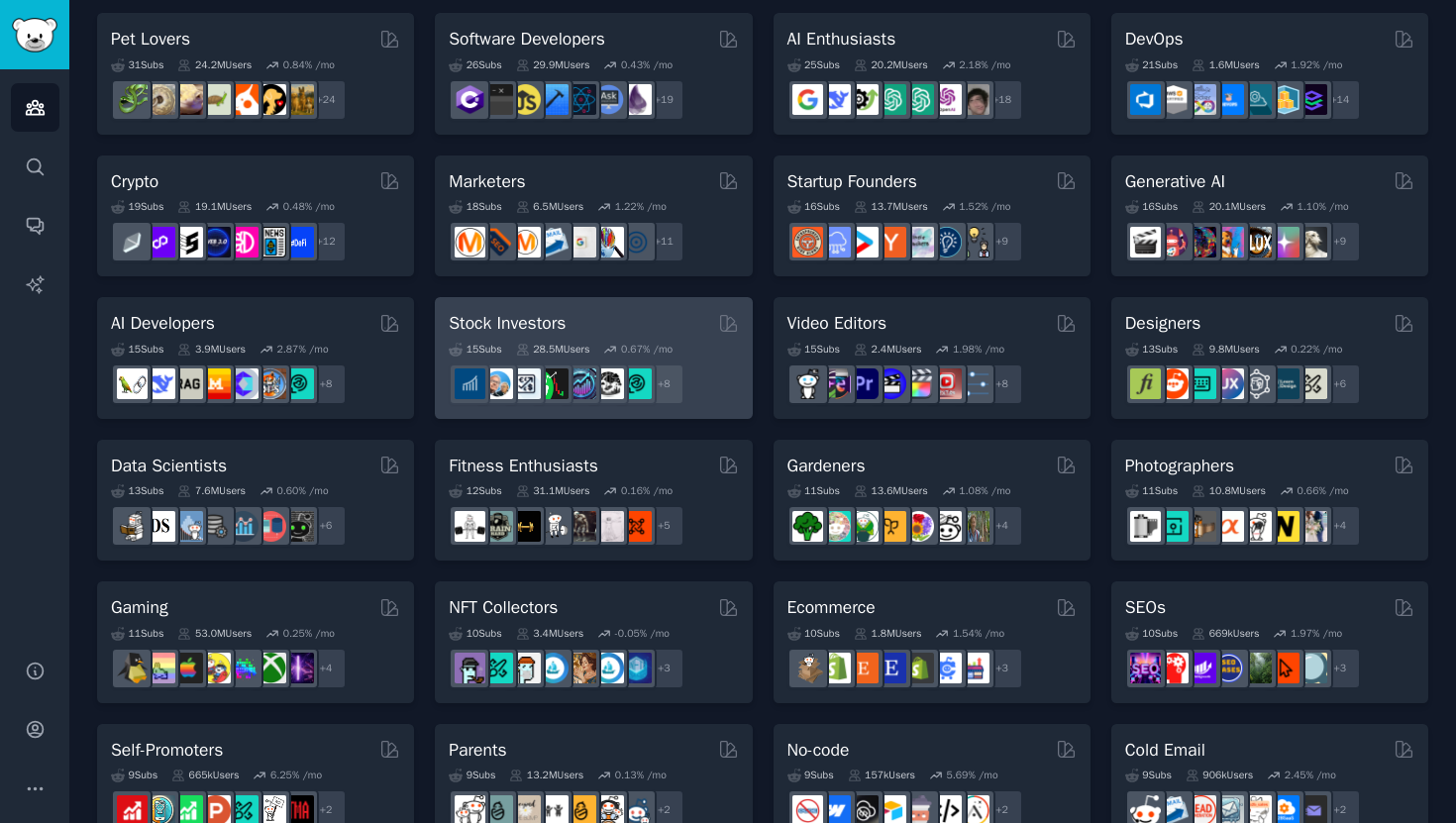 click on "Stock Investors" at bounding box center [593, 323] 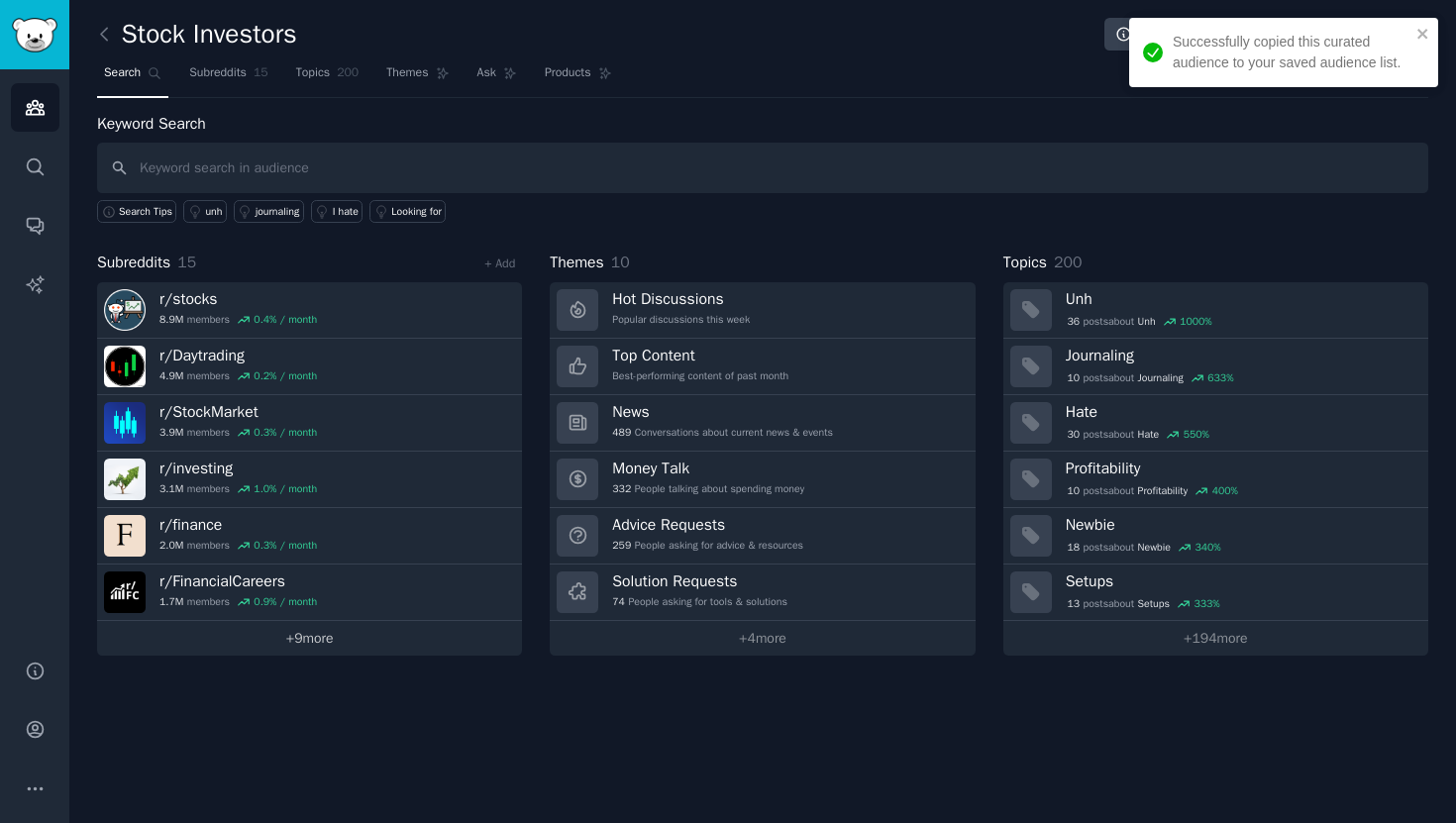 click on "+  9  more" at bounding box center [309, 638] 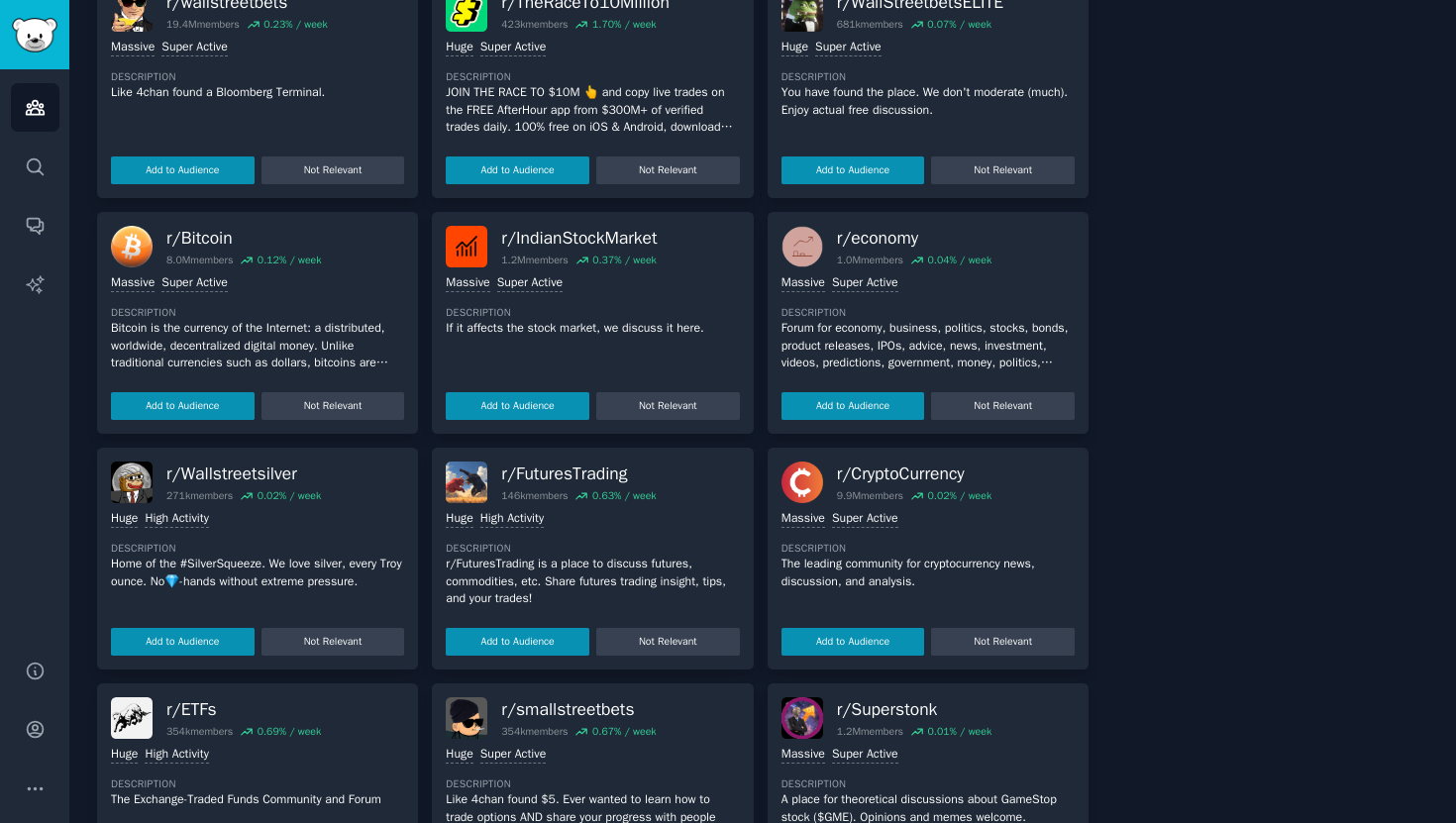 scroll, scrollTop: 1186, scrollLeft: 0, axis: vertical 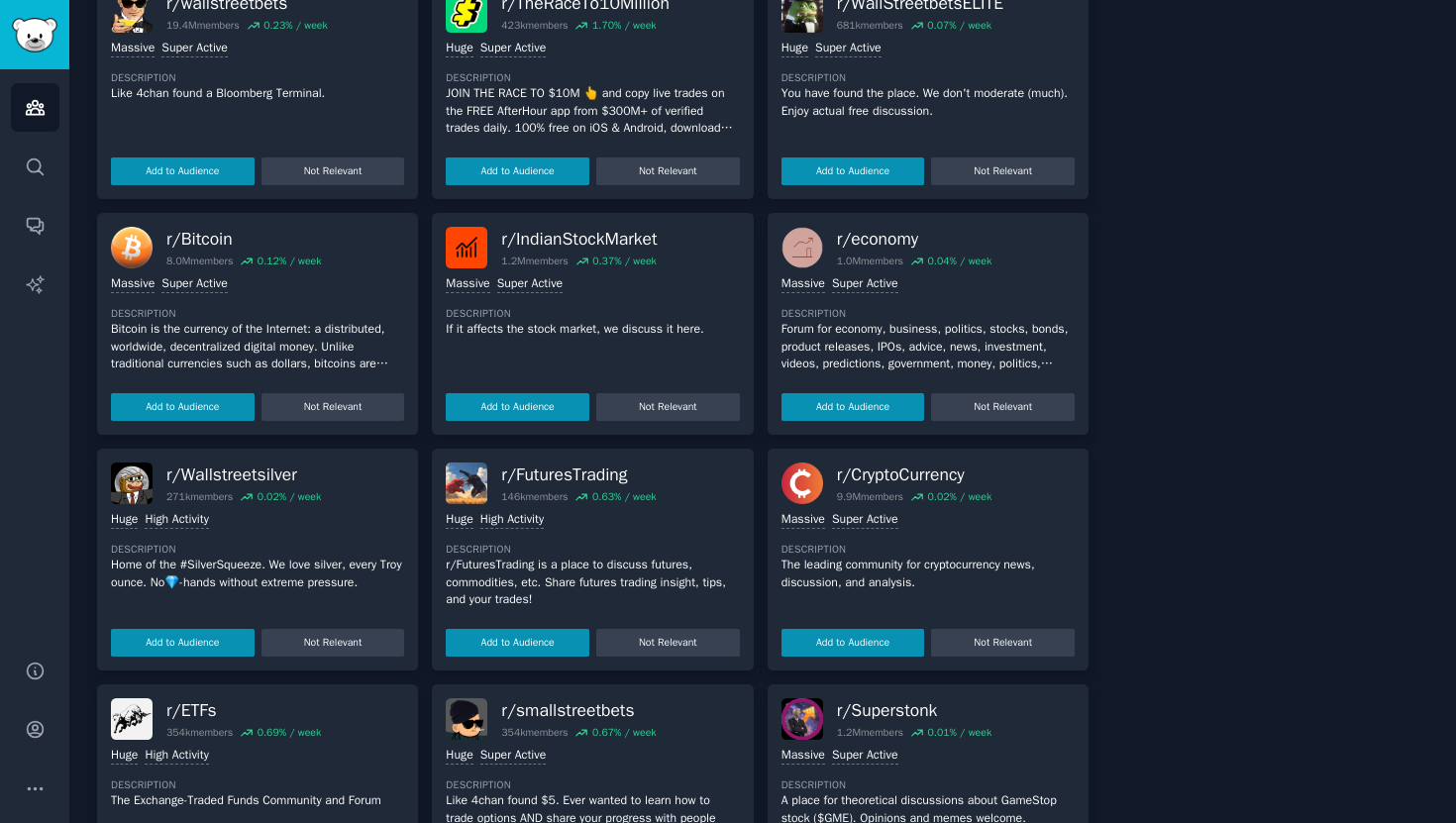 drag, startPoint x: 1310, startPoint y: 115, endPoint x: 1224, endPoint y: 52, distance: 106.606754 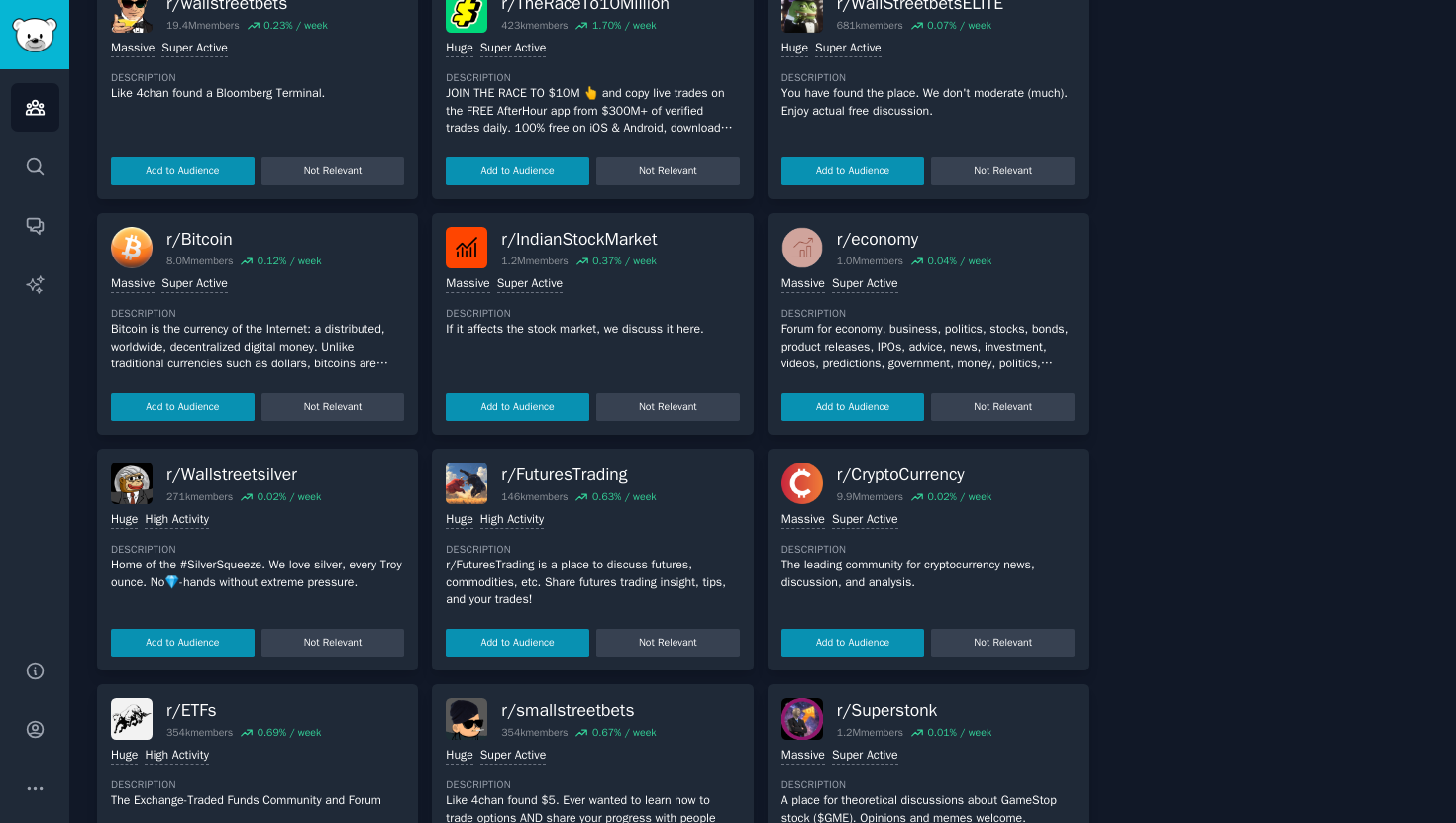 click on "About this audience Curated Audience [NUMBER]M Members ↑ [PERCENTAGE] % / month Age Size Activity Growth Reach Reddit Avg Stock Investors" at bounding box center [1272, -84] 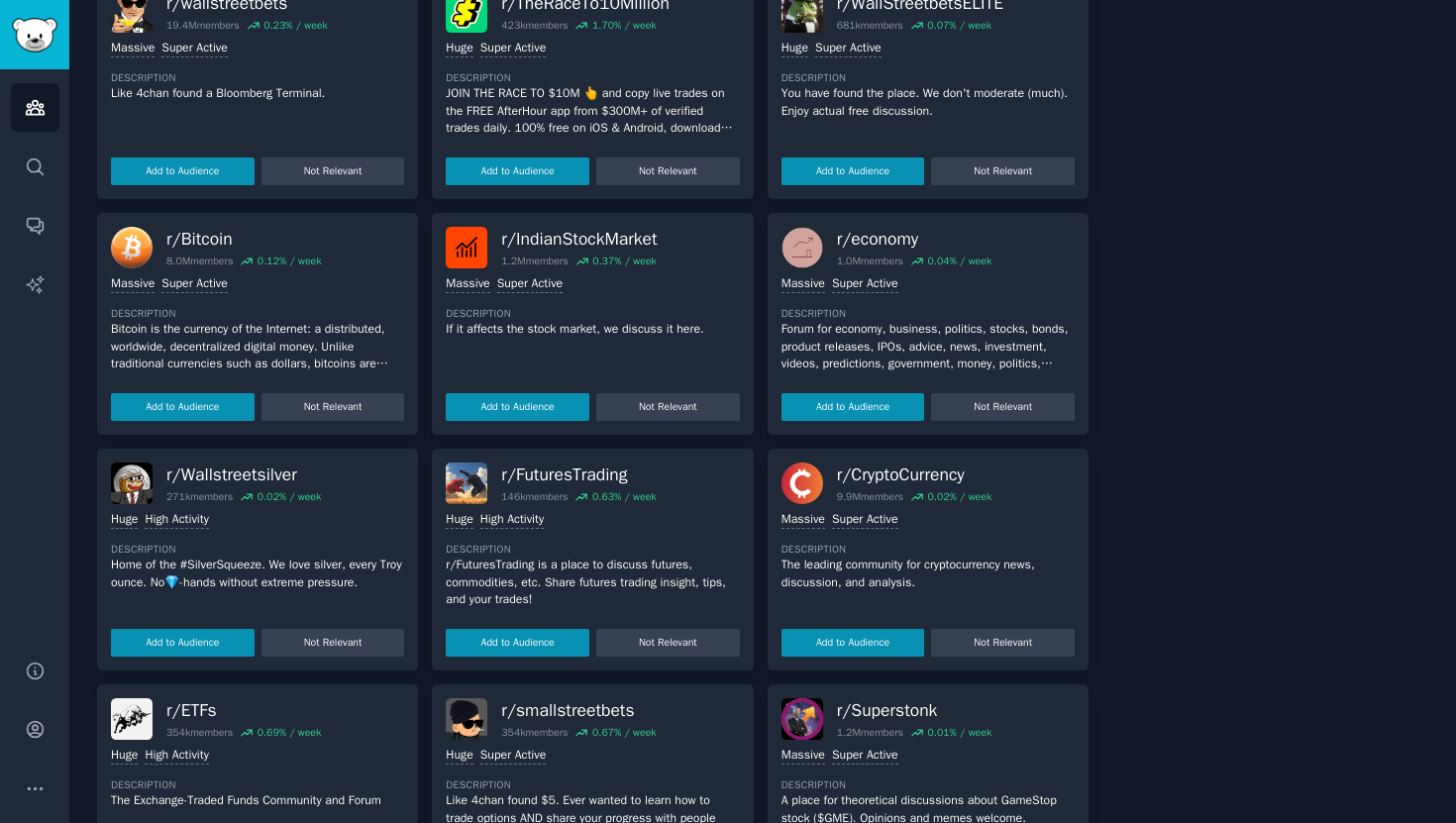 click on "About this audience Curated Audience [NUMBER]M Members ↑ [PERCENTAGE] % / month Age Size Activity Growth Reach Reddit Avg Stock Investors" at bounding box center [1272, -84] 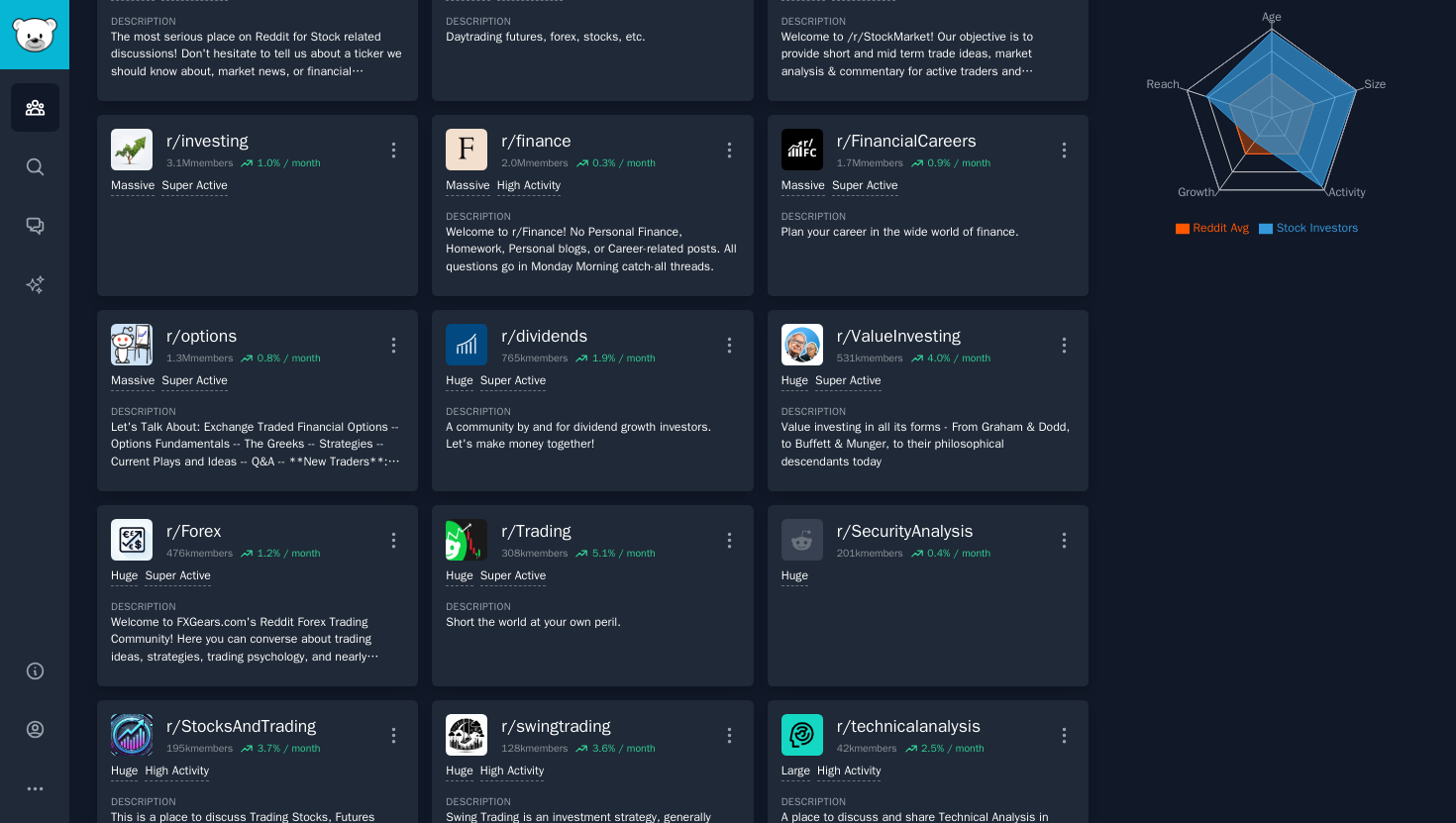 scroll, scrollTop: 145, scrollLeft: 0, axis: vertical 